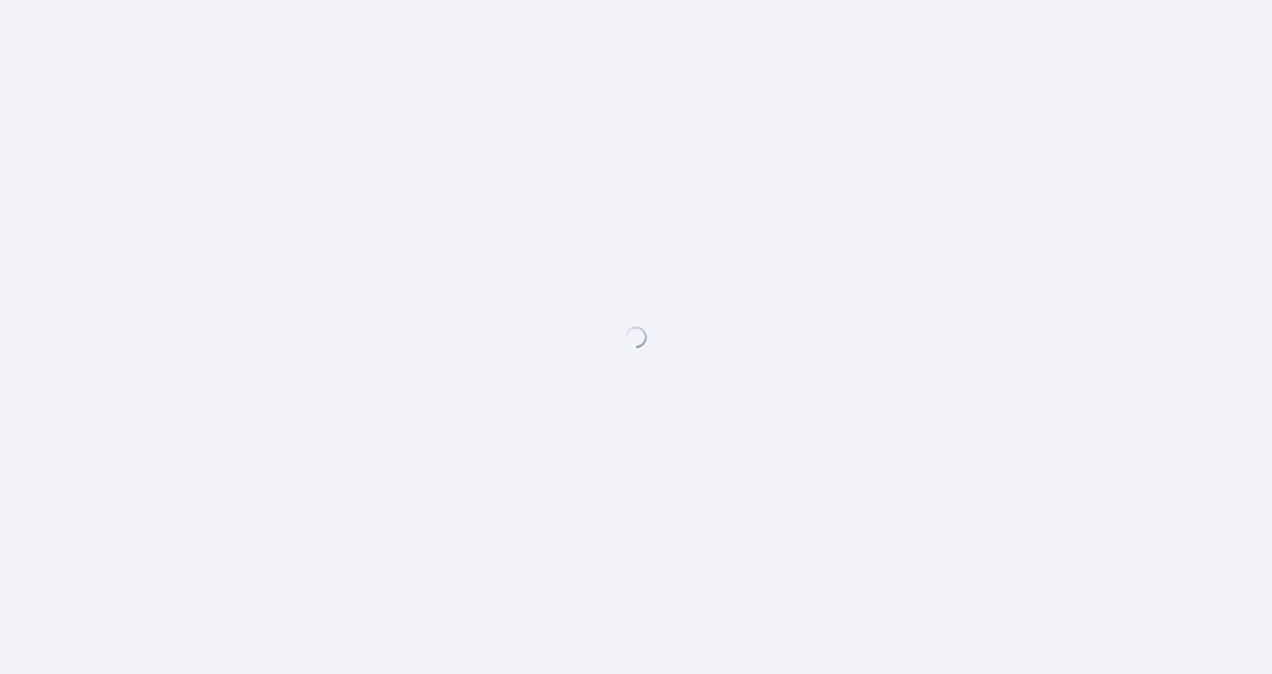scroll, scrollTop: 0, scrollLeft: 0, axis: both 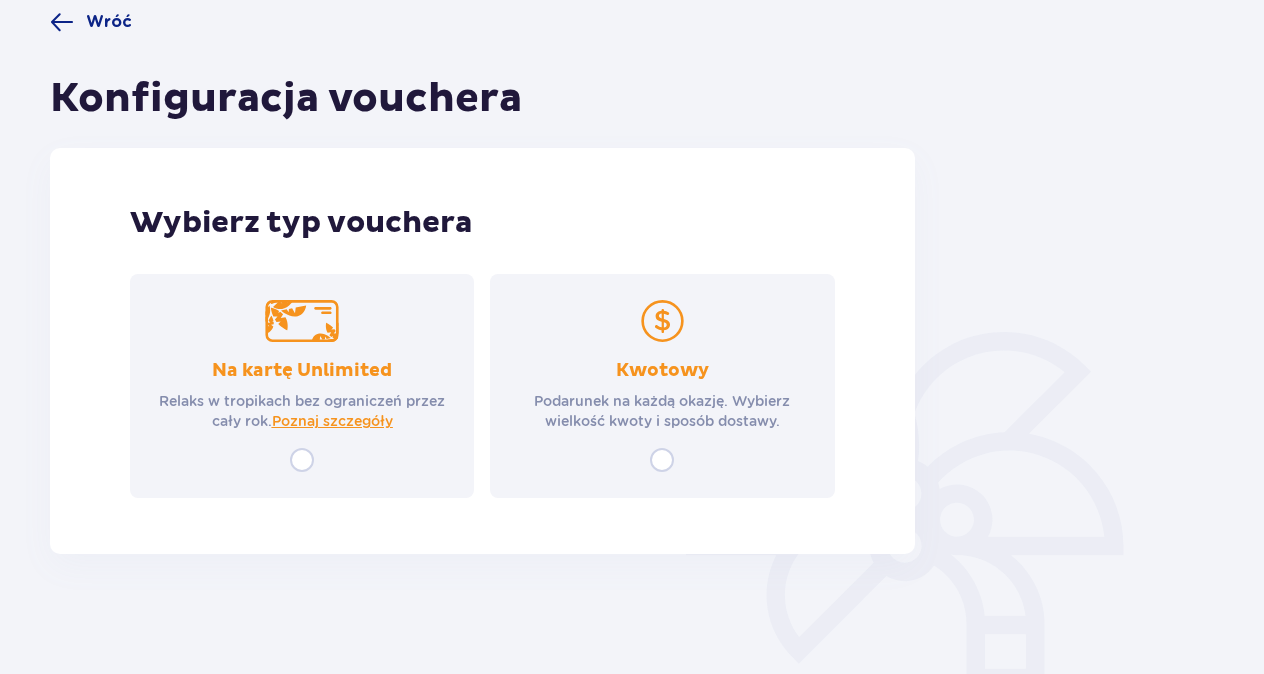 click on "Kwotowy Podarunek na każdą okazję. Wybierz wielkość kwoty i sposób dostawy." at bounding box center [662, 386] 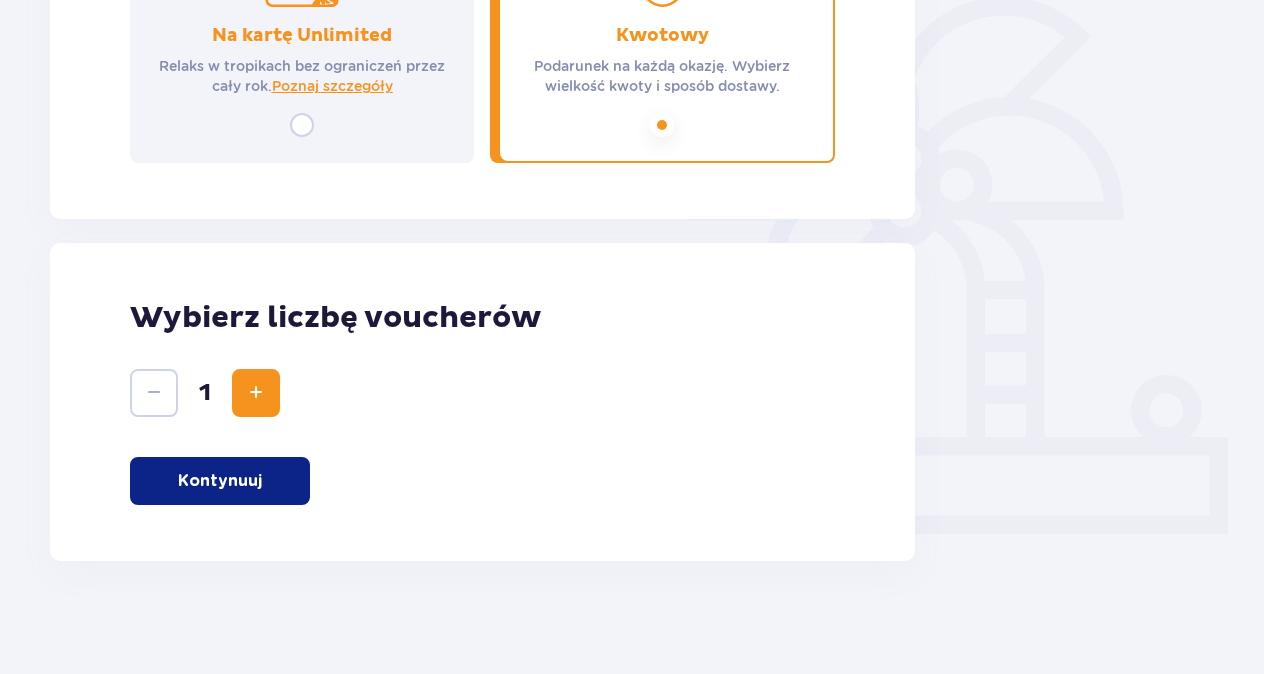scroll, scrollTop: 506, scrollLeft: 0, axis: vertical 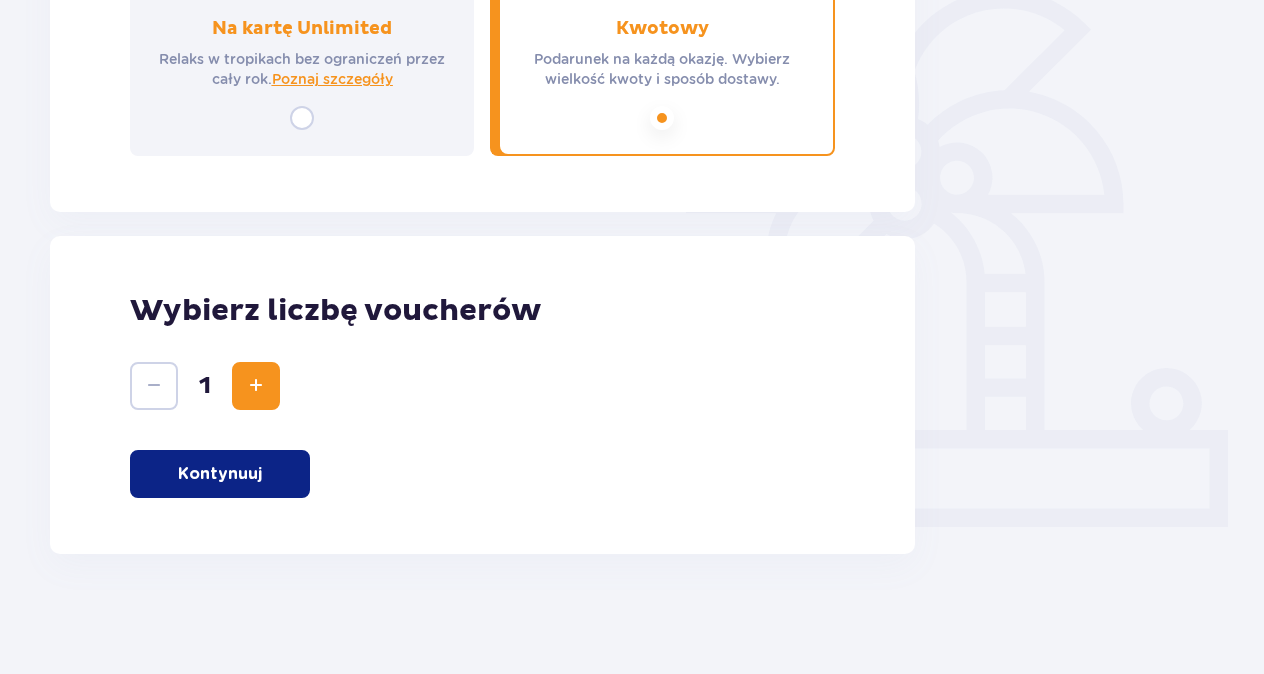 click on "Kontynuuj" at bounding box center (220, 474) 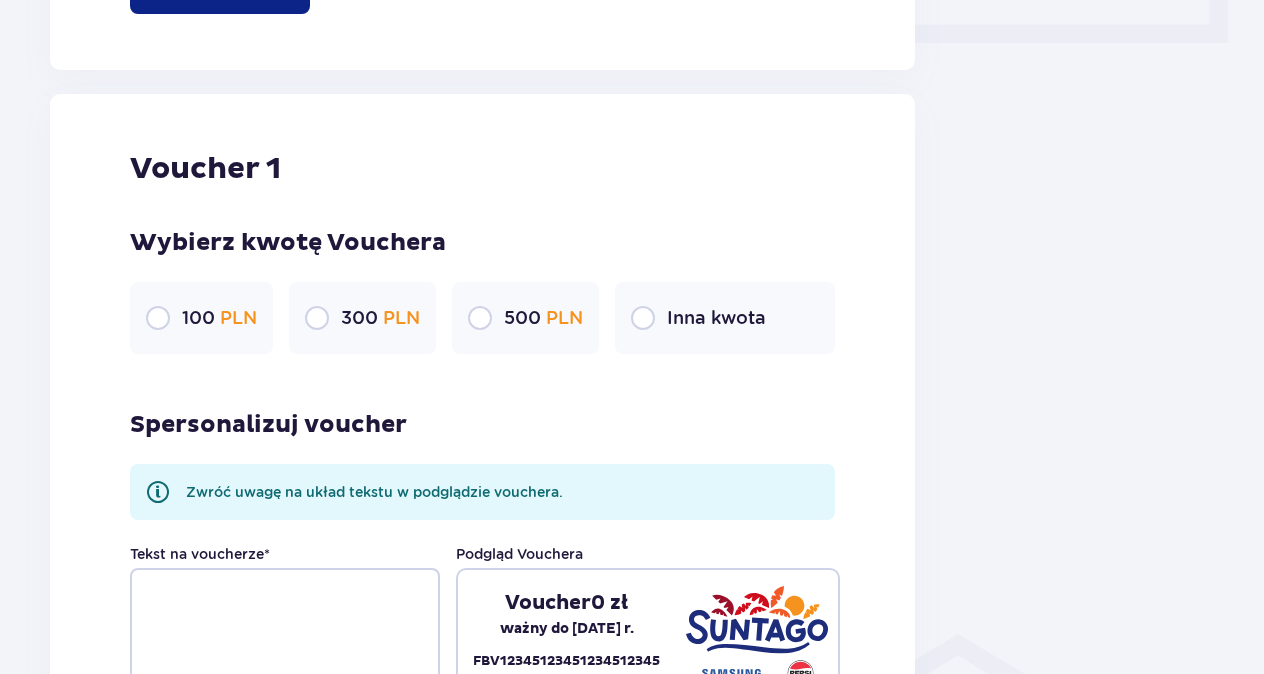 scroll, scrollTop: 1060, scrollLeft: 0, axis: vertical 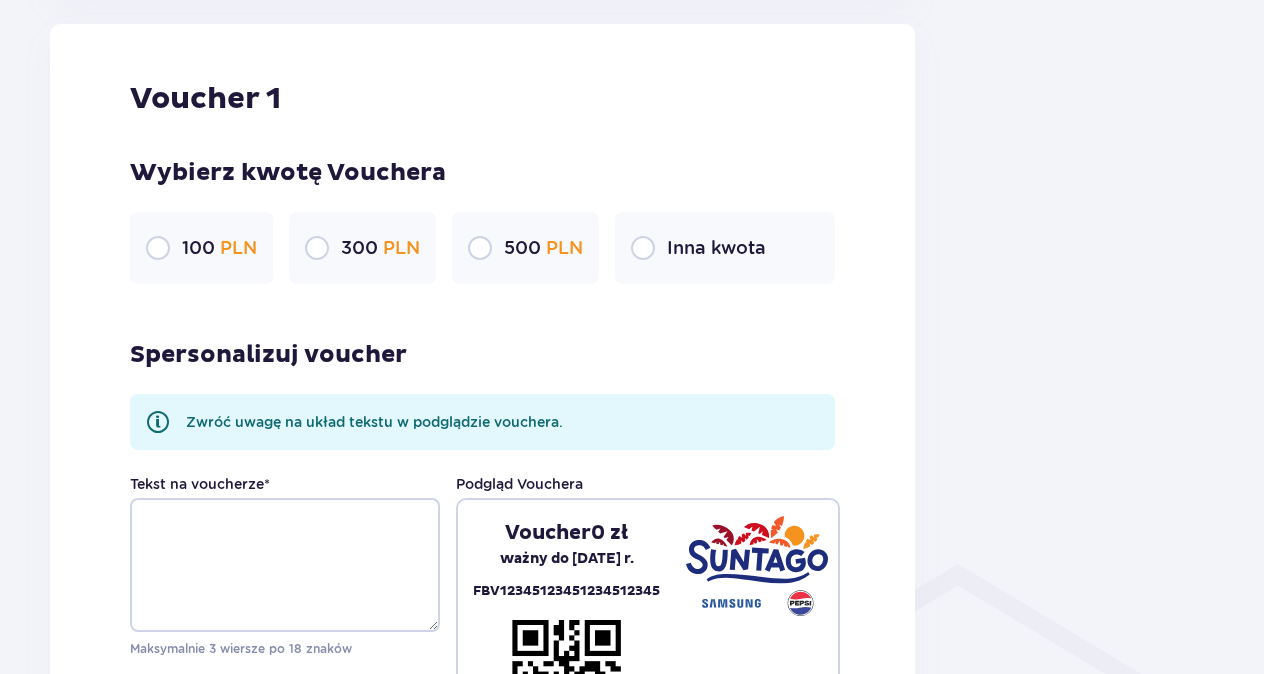 click at bounding box center [158, 422] 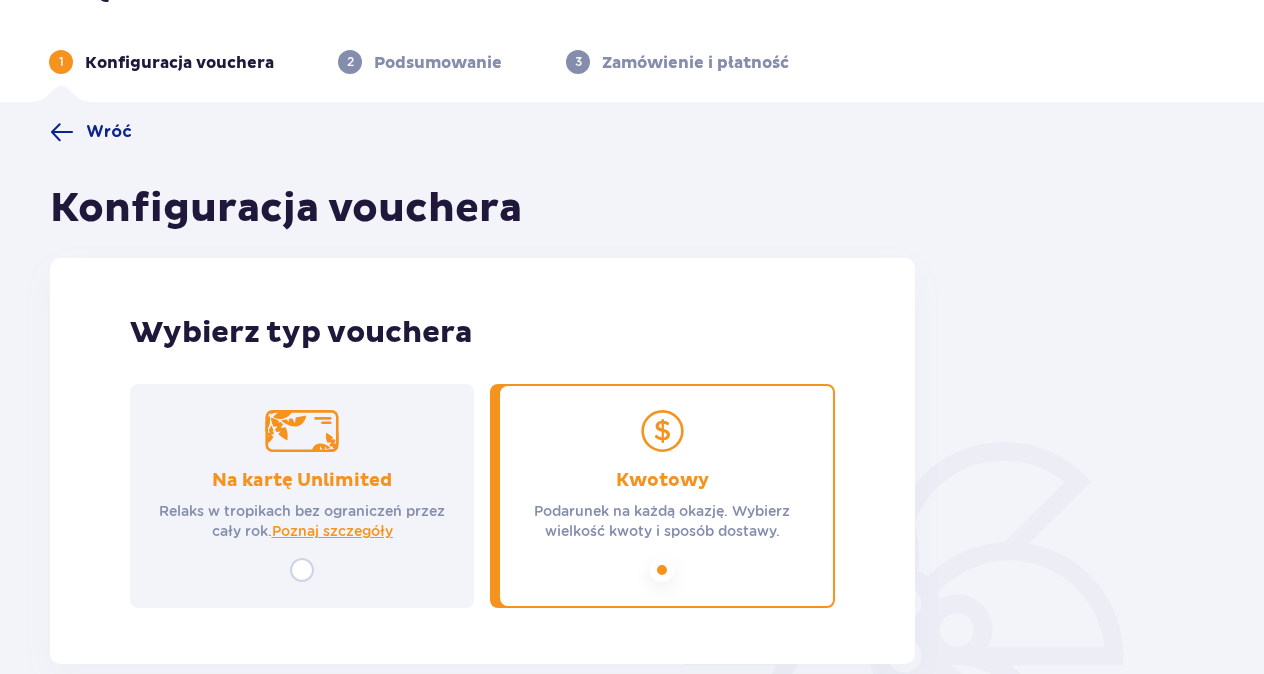 scroll, scrollTop: 100, scrollLeft: 0, axis: vertical 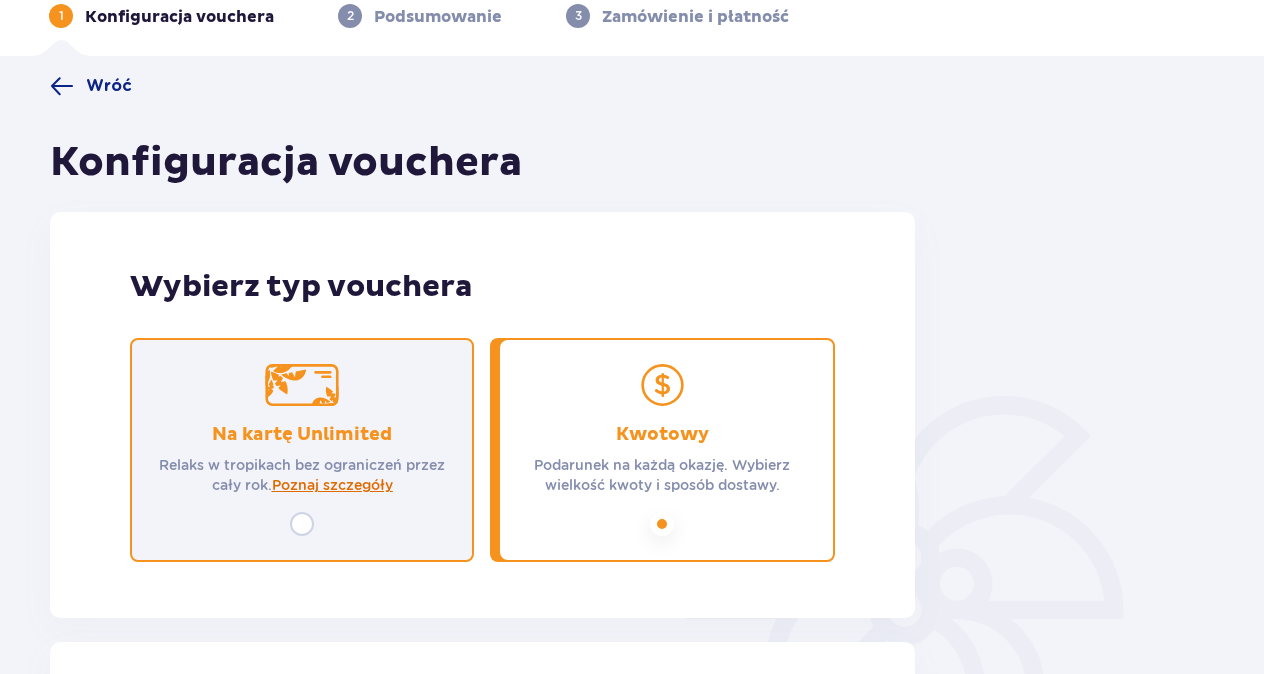 click on "Poznaj szczegóły" at bounding box center (332, 485) 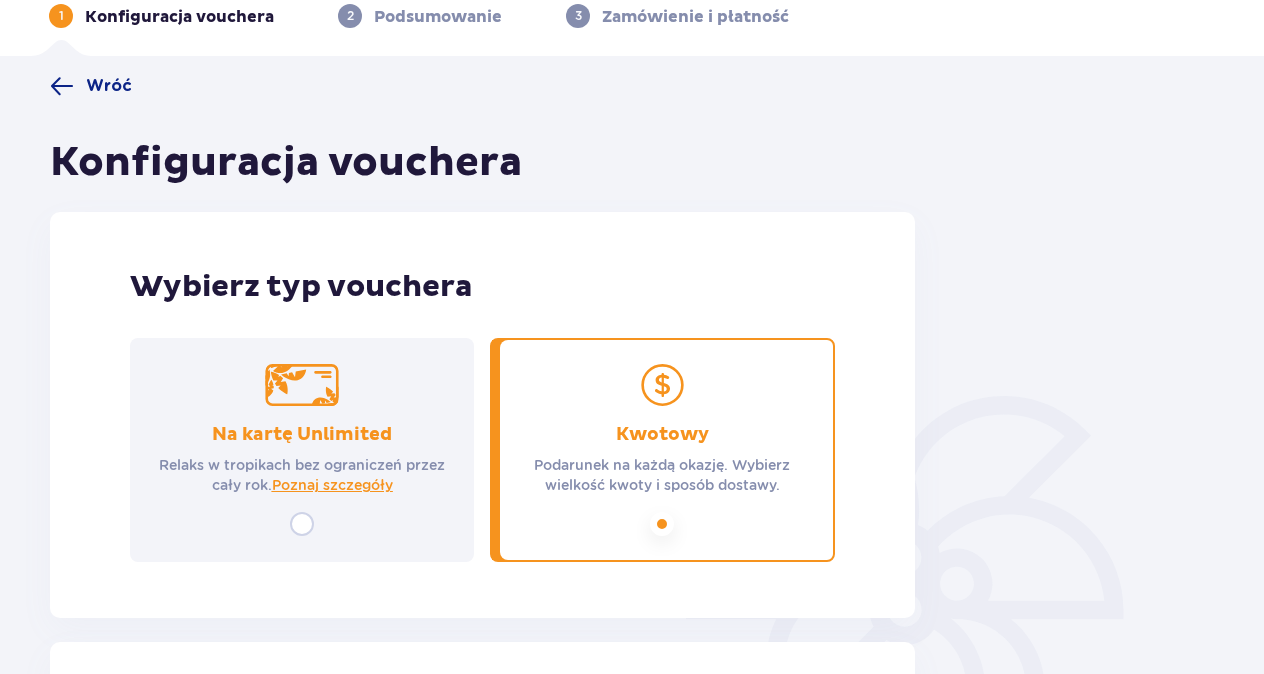 click on "Kwotowy Podarunek na każdą okazję. Wybierz wielkość kwoty i sposób dostawy." at bounding box center (662, 450) 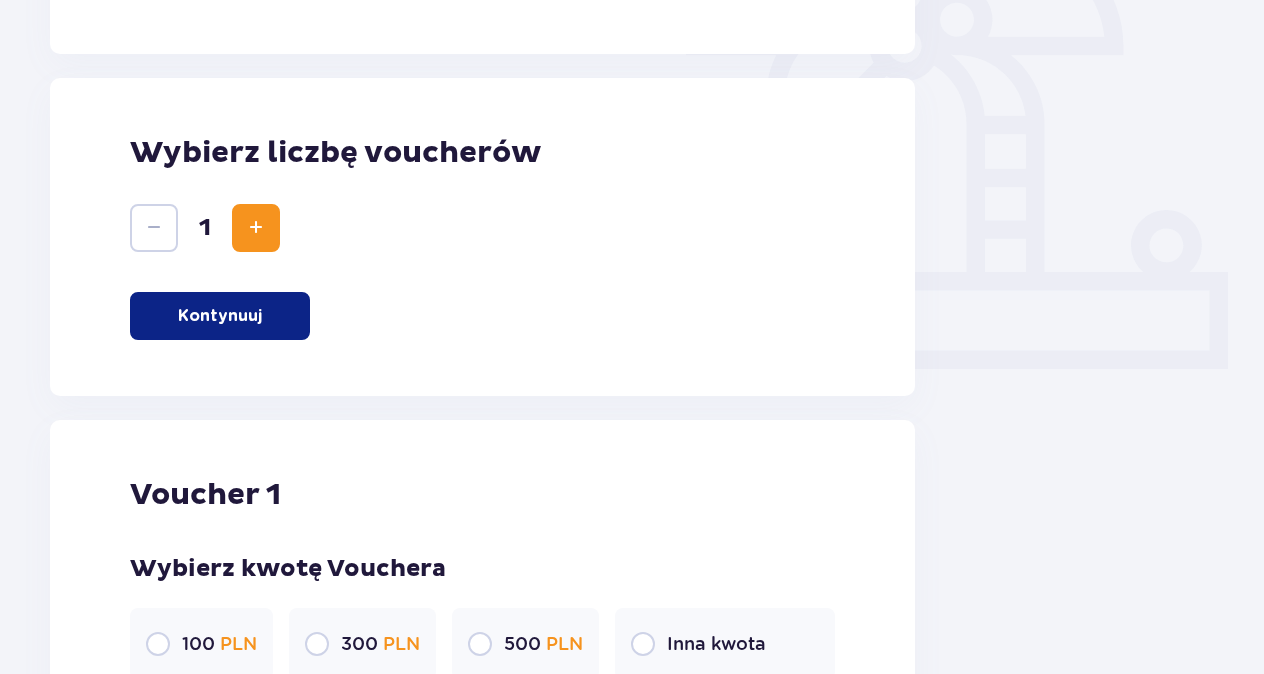 scroll, scrollTop: 800, scrollLeft: 0, axis: vertical 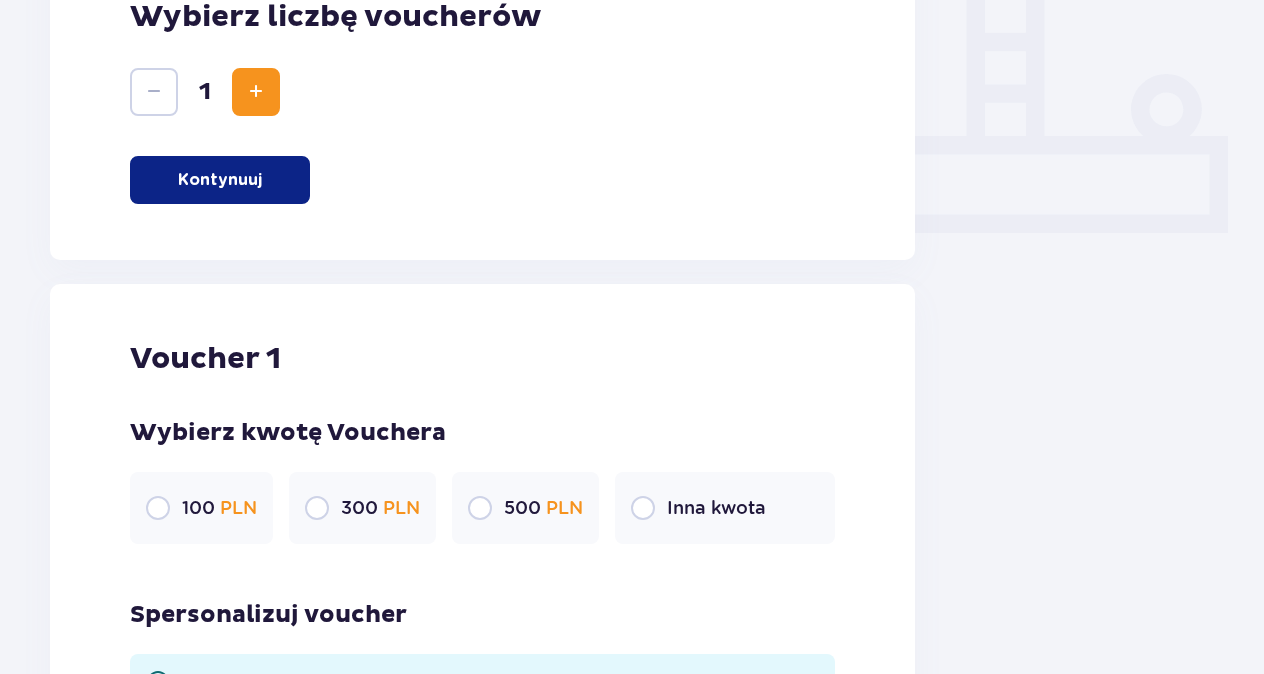 click at bounding box center (256, 92) 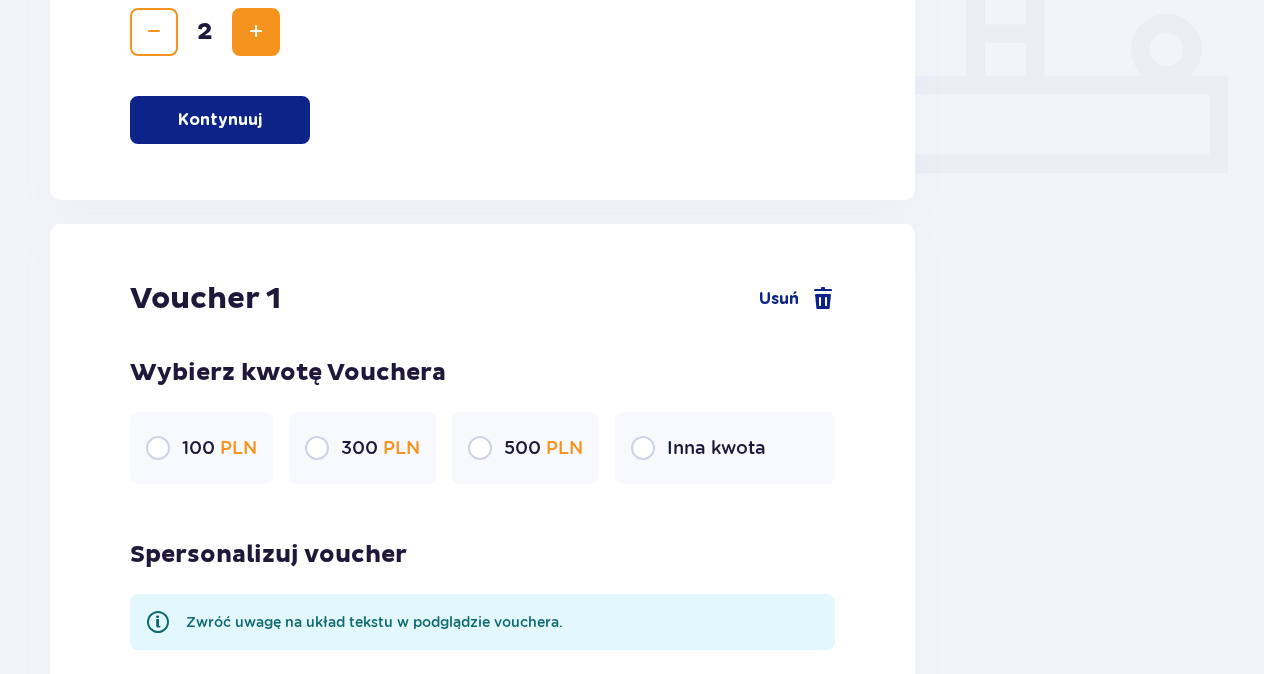 click at bounding box center [256, 32] 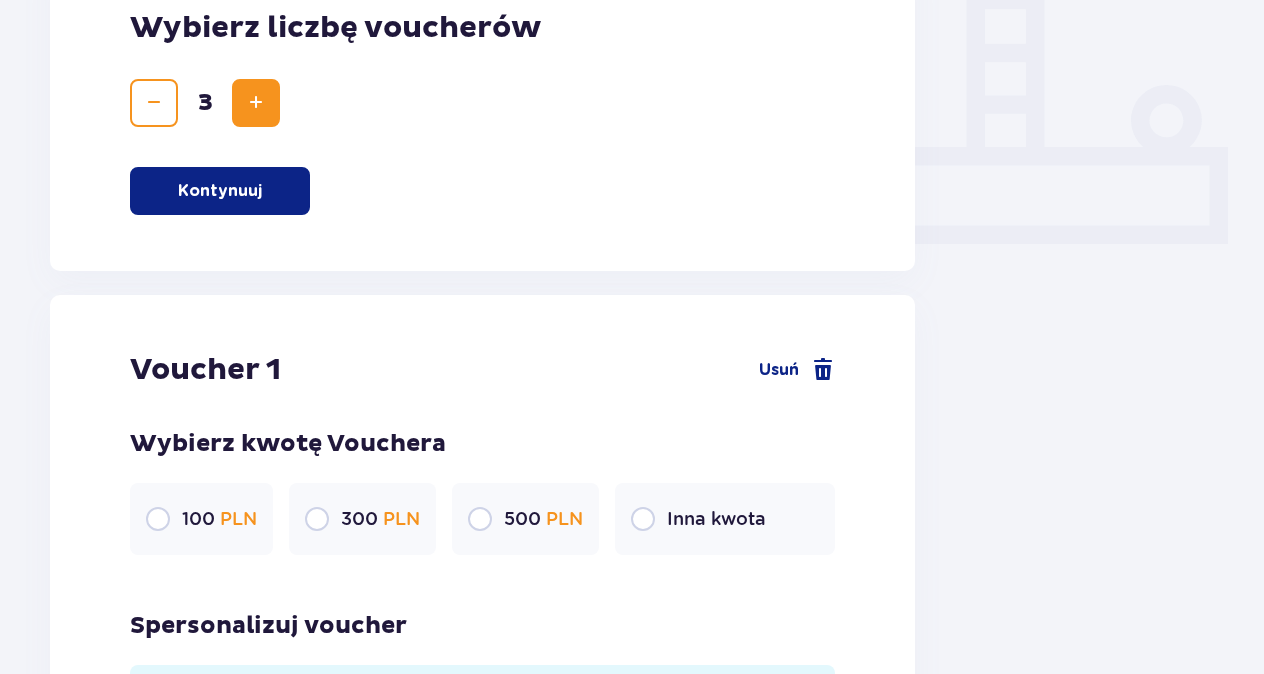 scroll, scrollTop: 760, scrollLeft: 0, axis: vertical 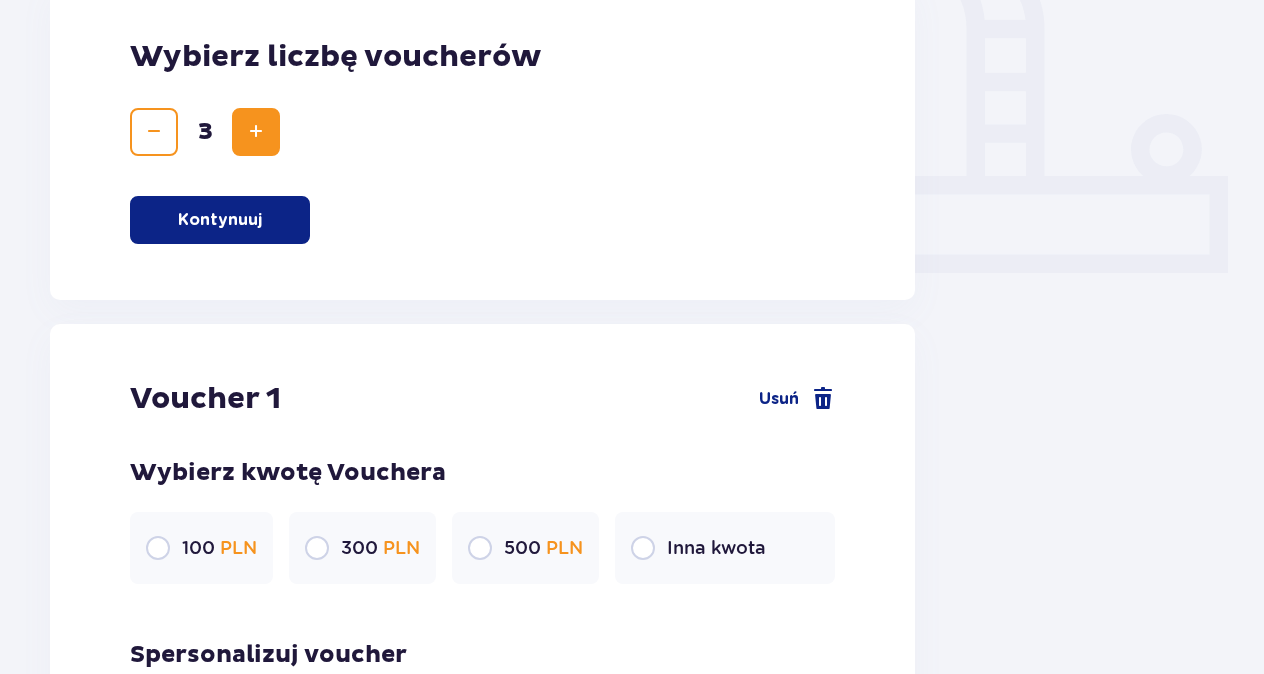 click at bounding box center [154, 132] 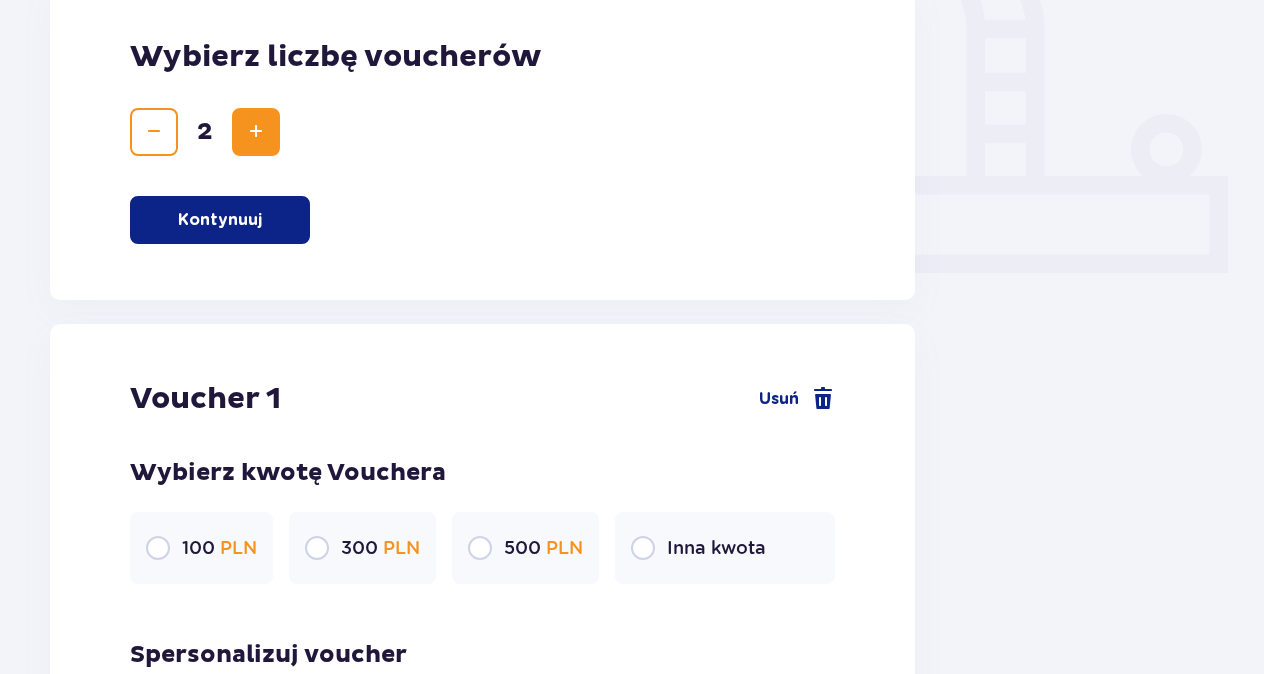 click at bounding box center (154, 132) 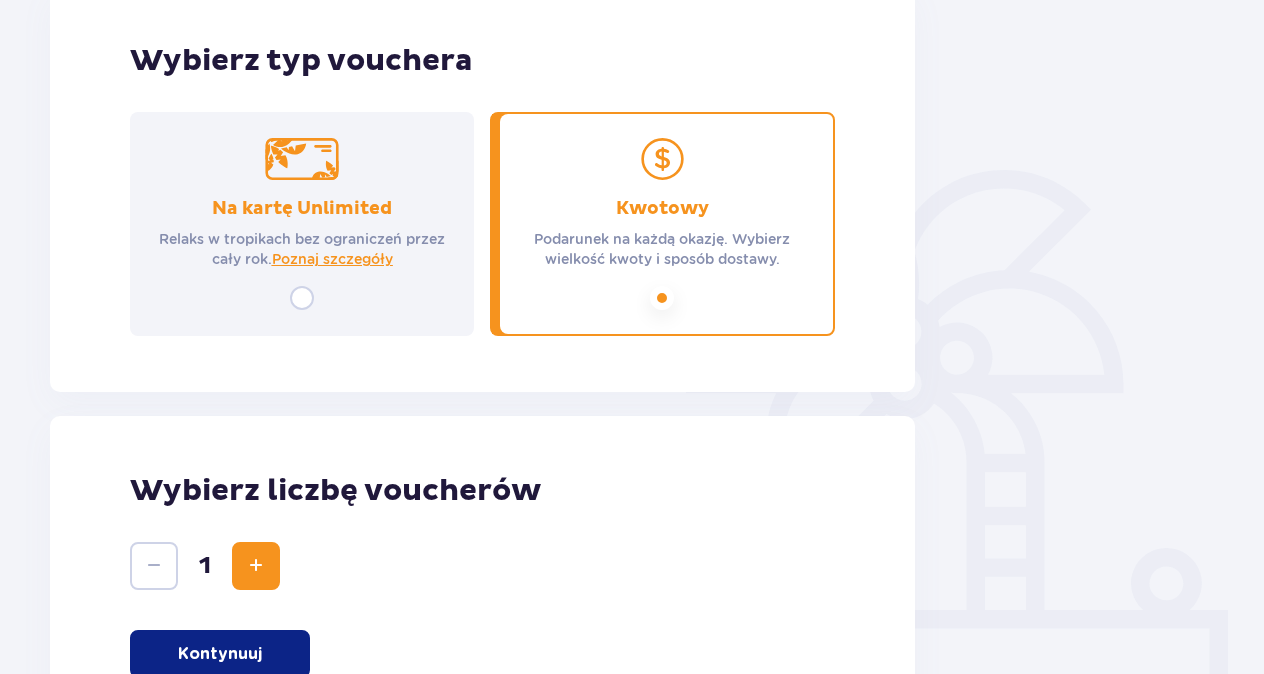 scroll, scrollTop: 0, scrollLeft: 0, axis: both 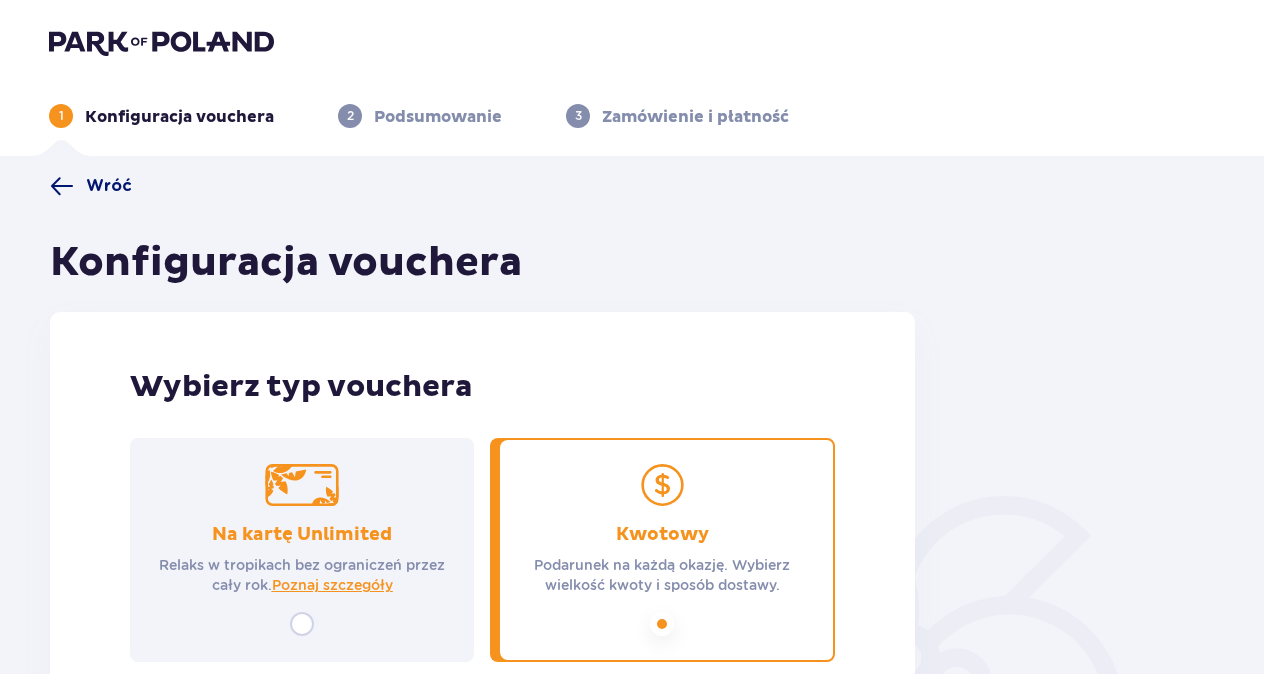 click at bounding box center (62, 186) 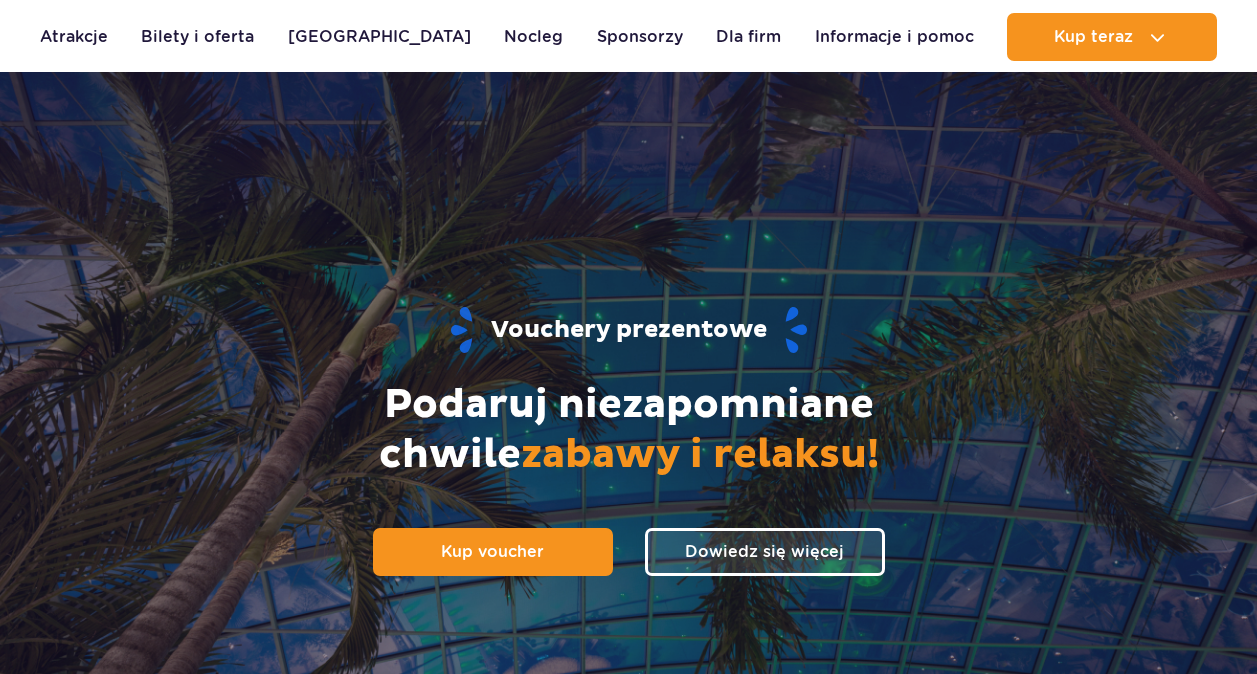 scroll, scrollTop: 1333, scrollLeft: 0, axis: vertical 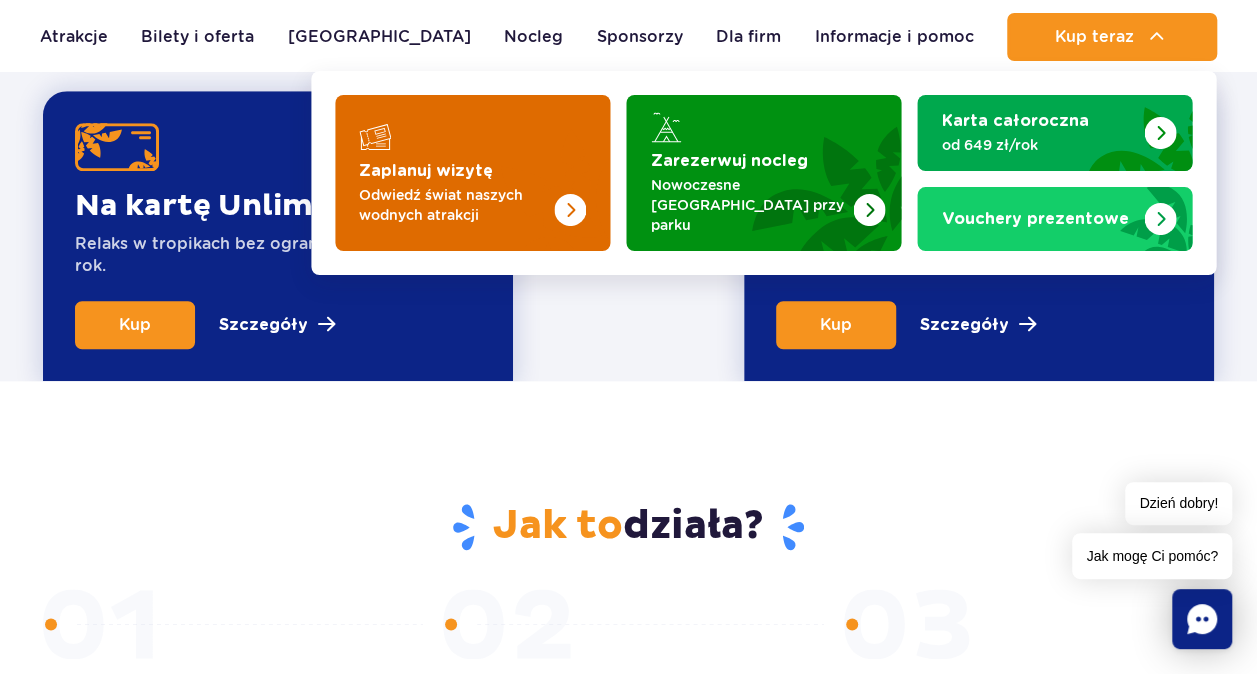 click at bounding box center (472, 173) 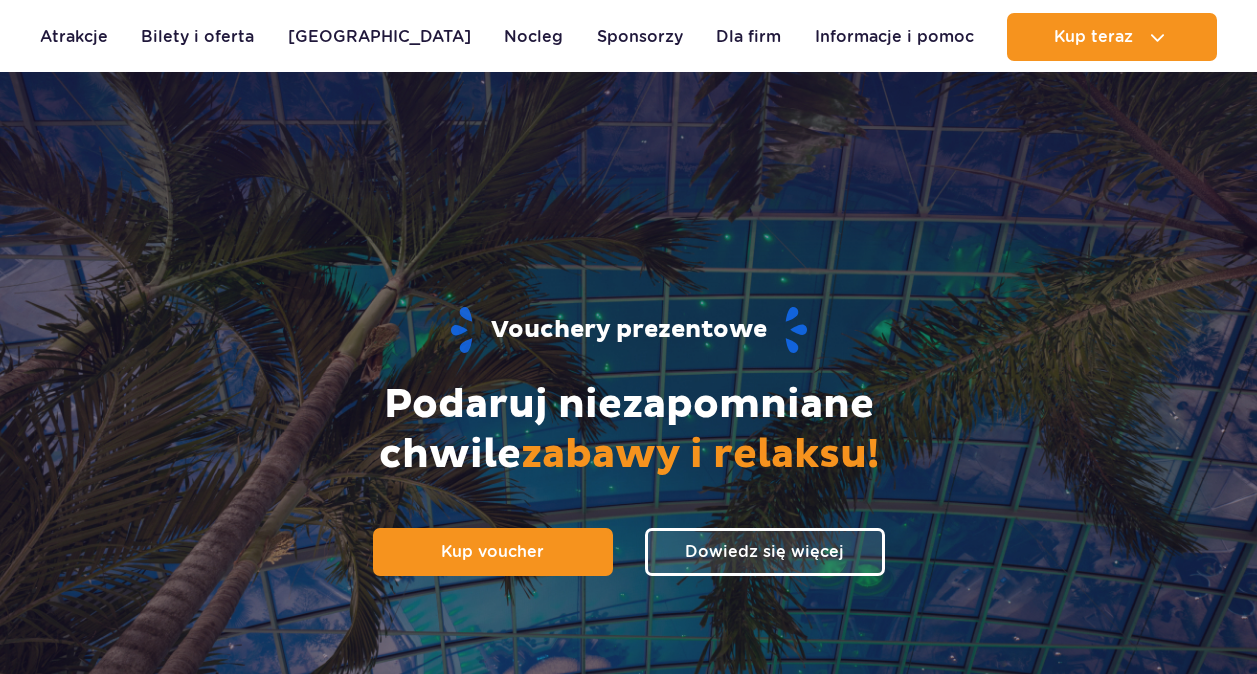 scroll, scrollTop: 867, scrollLeft: 0, axis: vertical 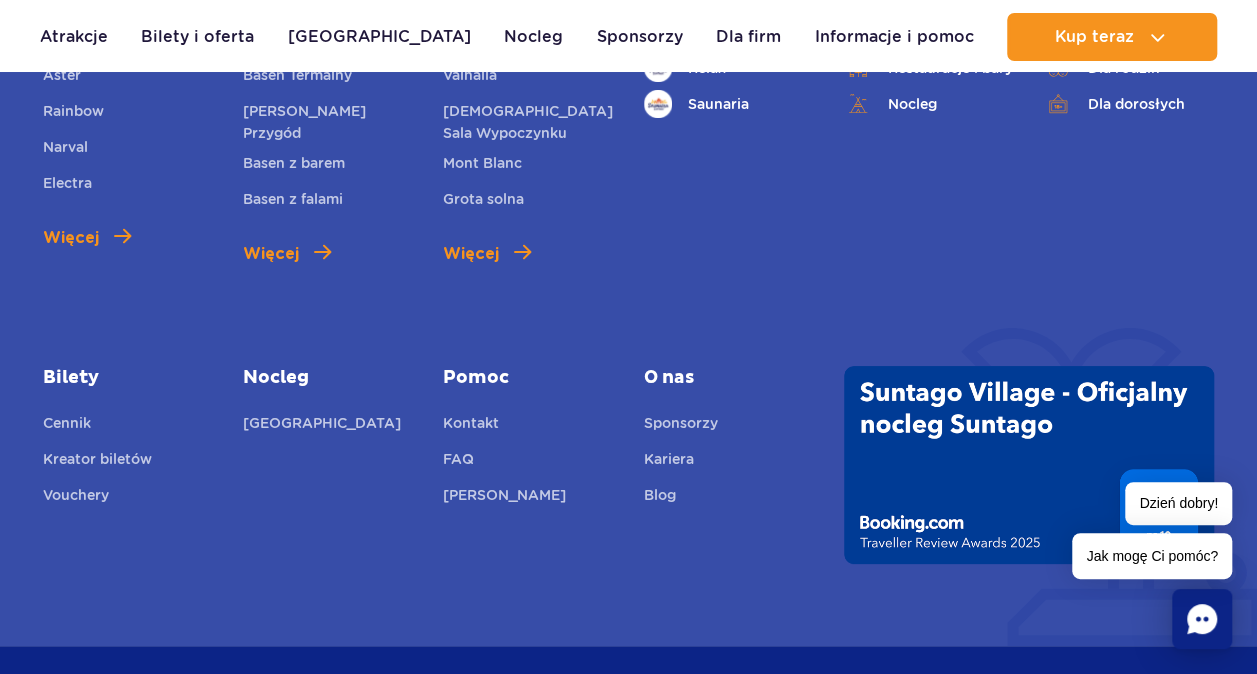 click on "Jak mogę Ci pomóc?" at bounding box center (1152, 556) 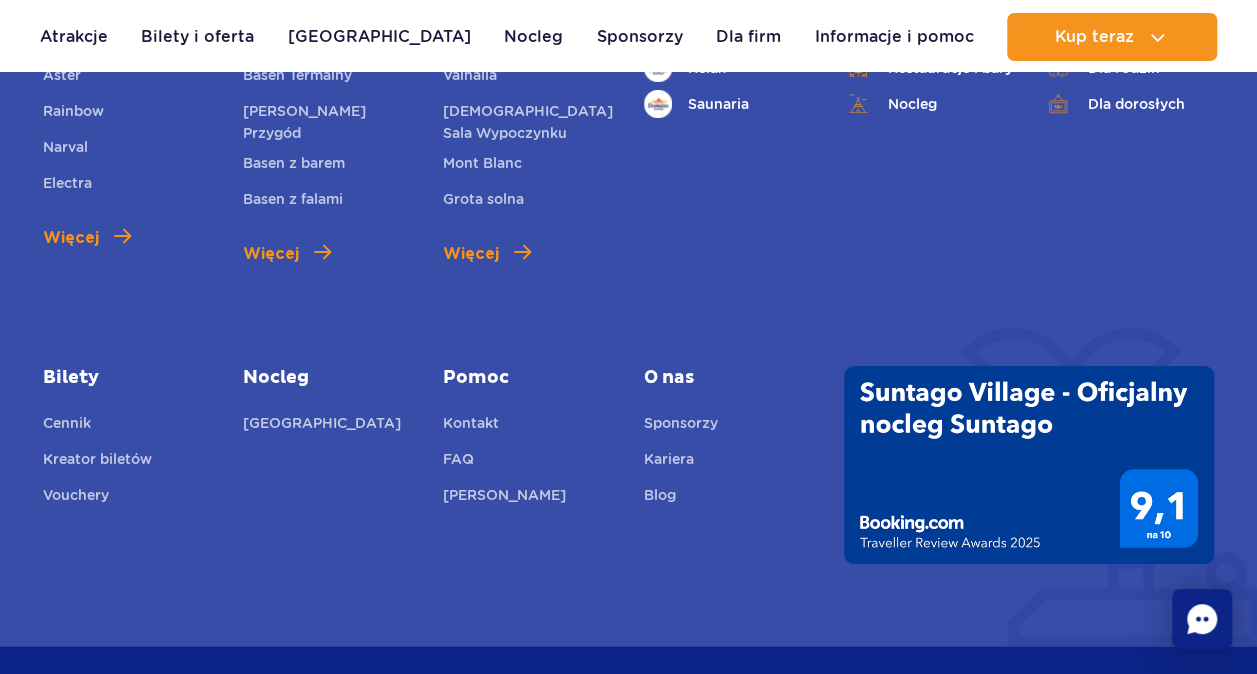 click 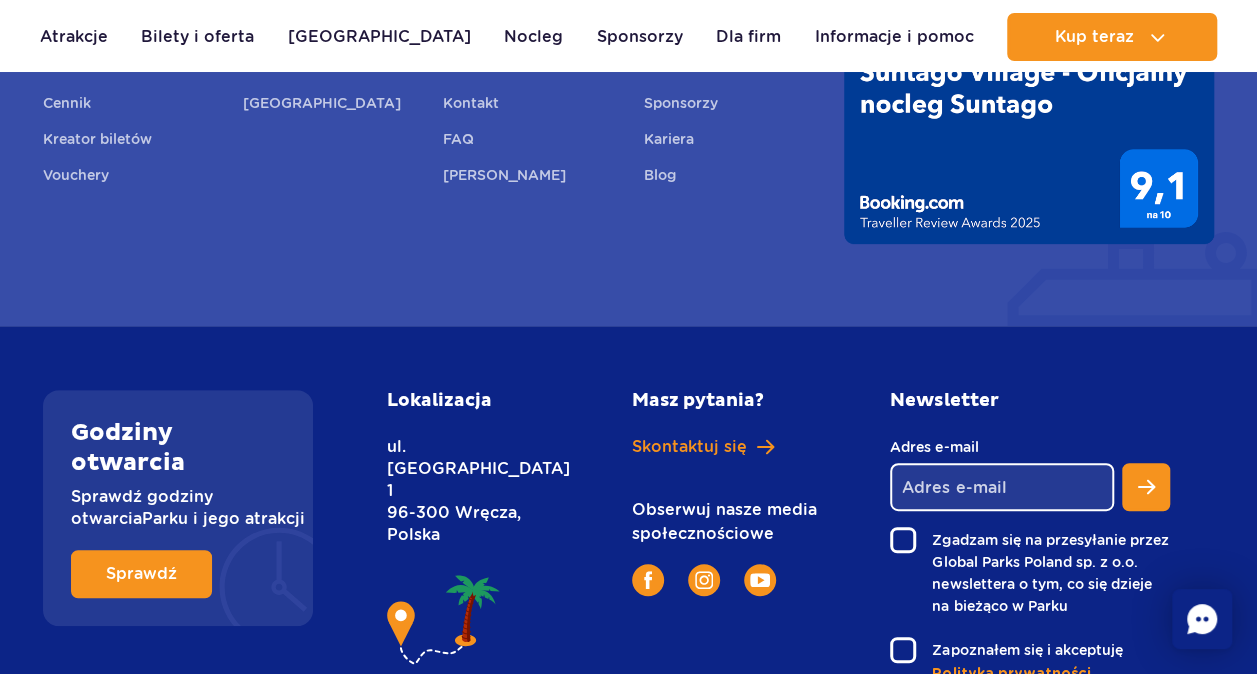 scroll, scrollTop: 4024, scrollLeft: 0, axis: vertical 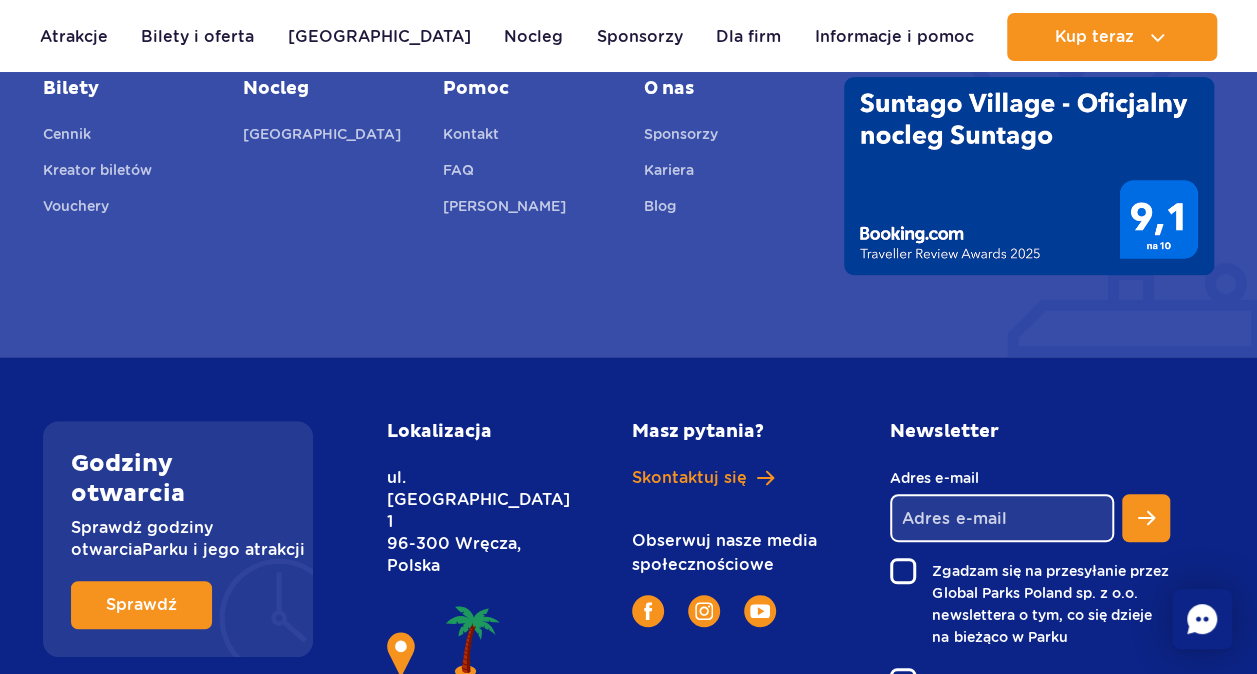 click 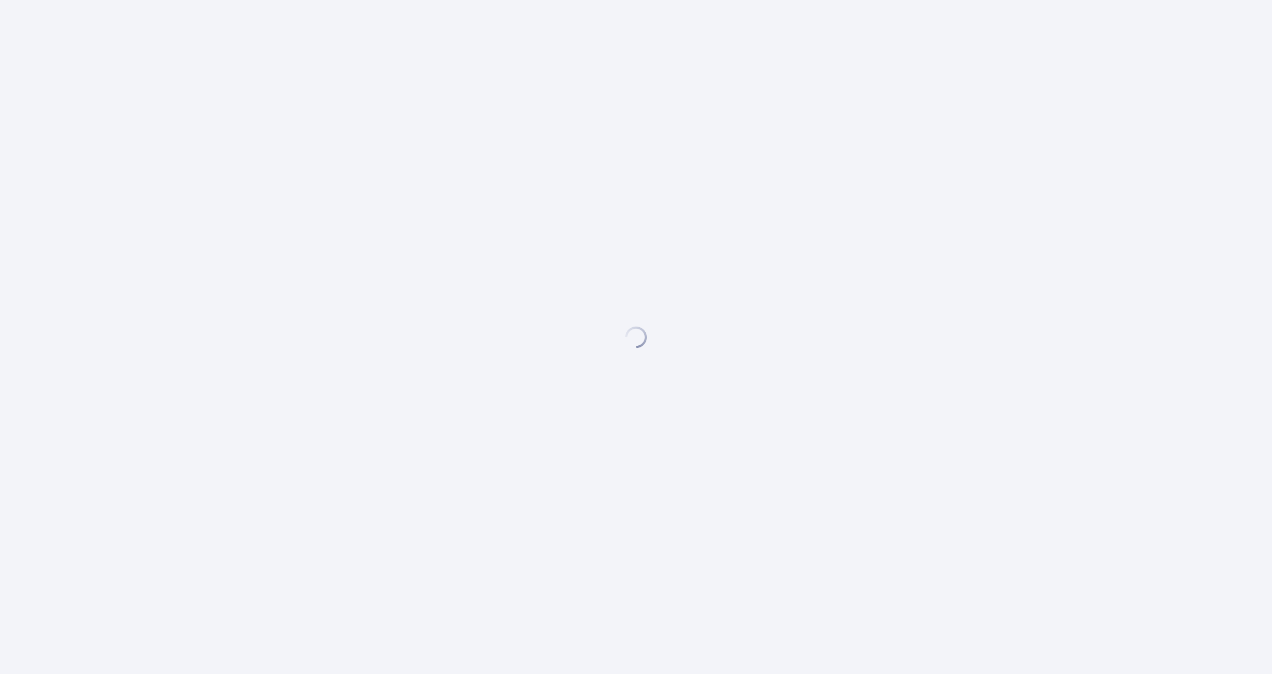 scroll, scrollTop: 0, scrollLeft: 0, axis: both 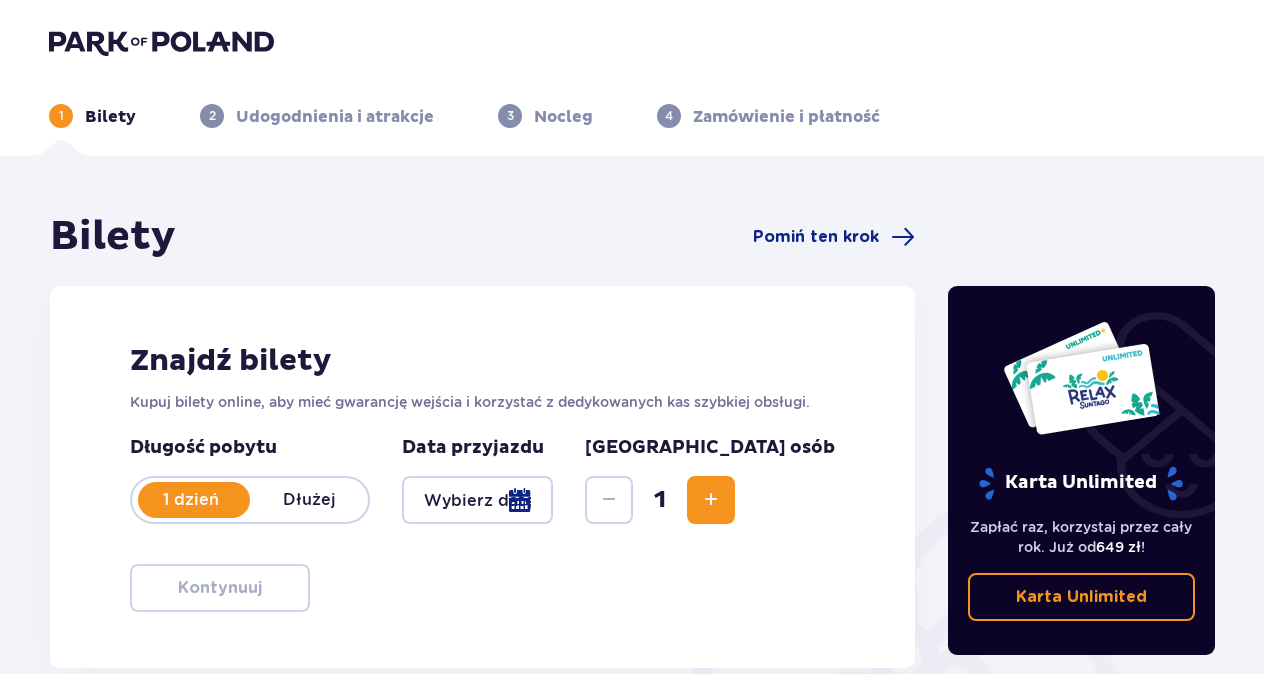 click at bounding box center [711, 500] 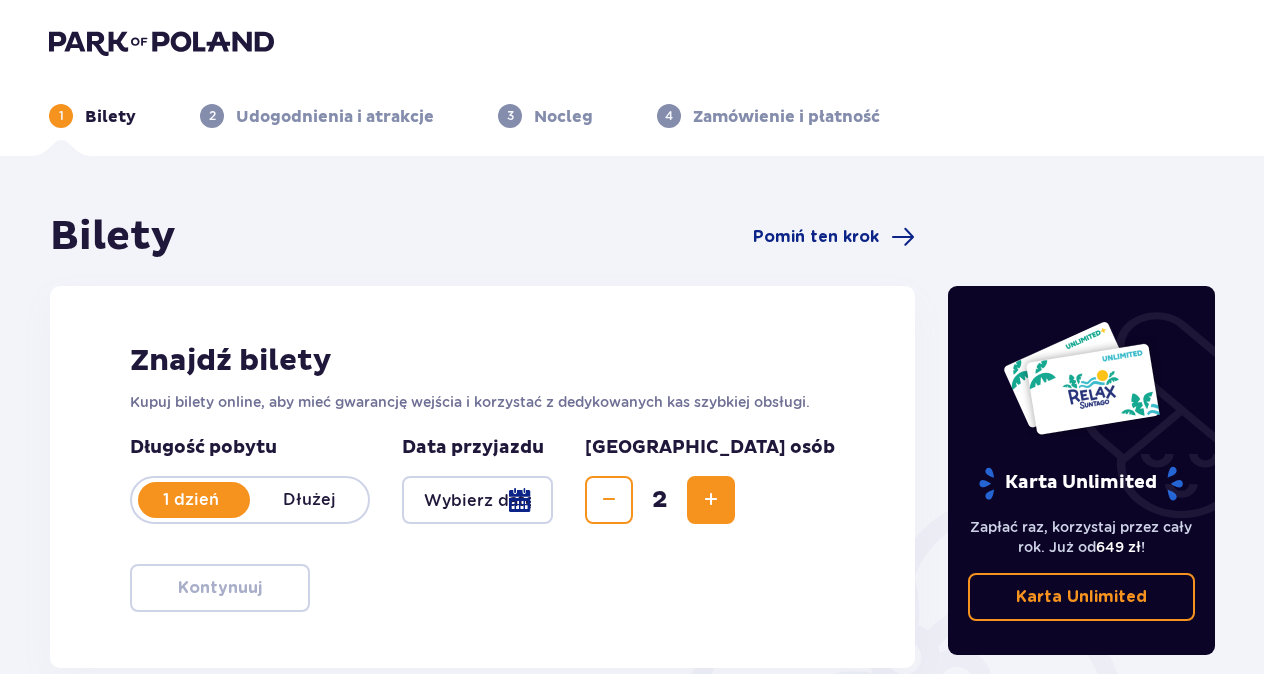 click at bounding box center [711, 500] 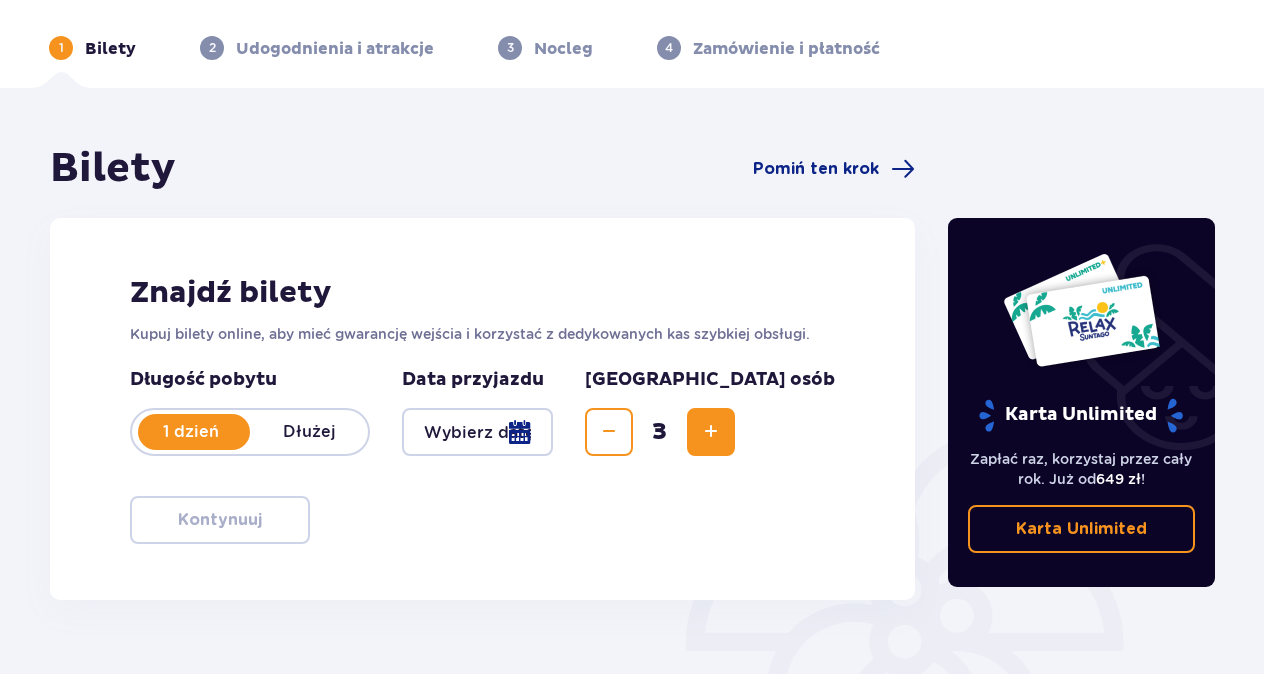 scroll, scrollTop: 100, scrollLeft: 0, axis: vertical 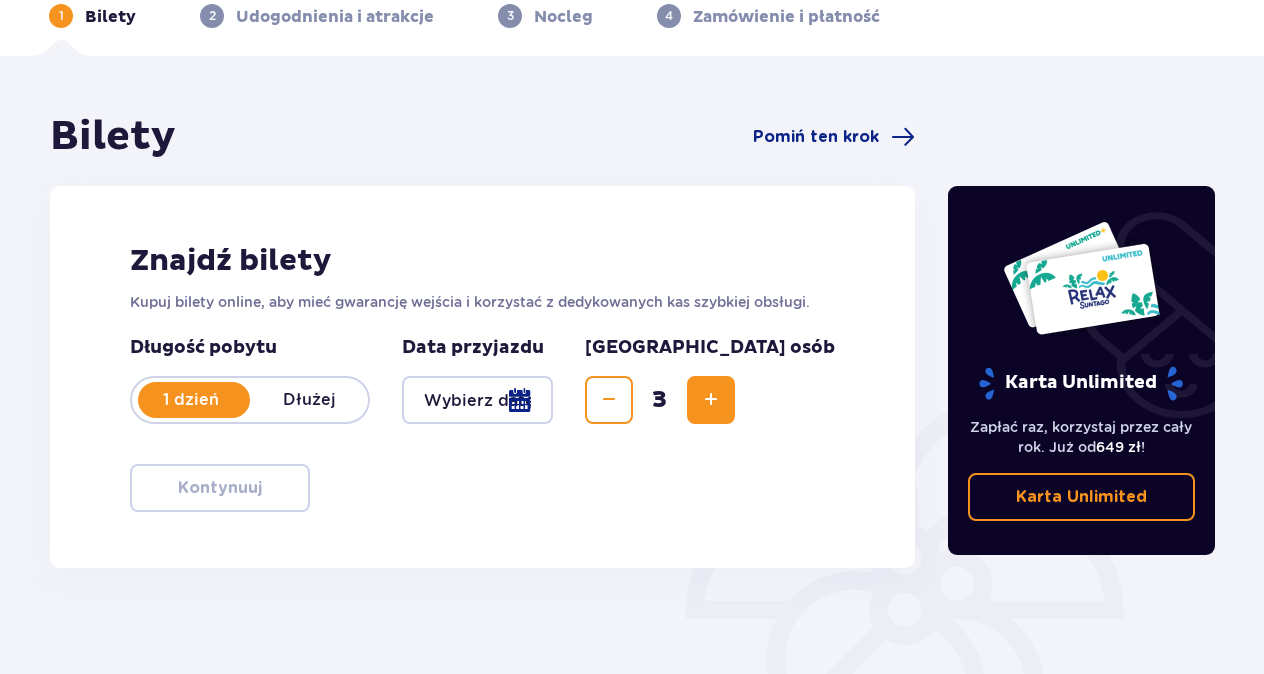 click at bounding box center (477, 400) 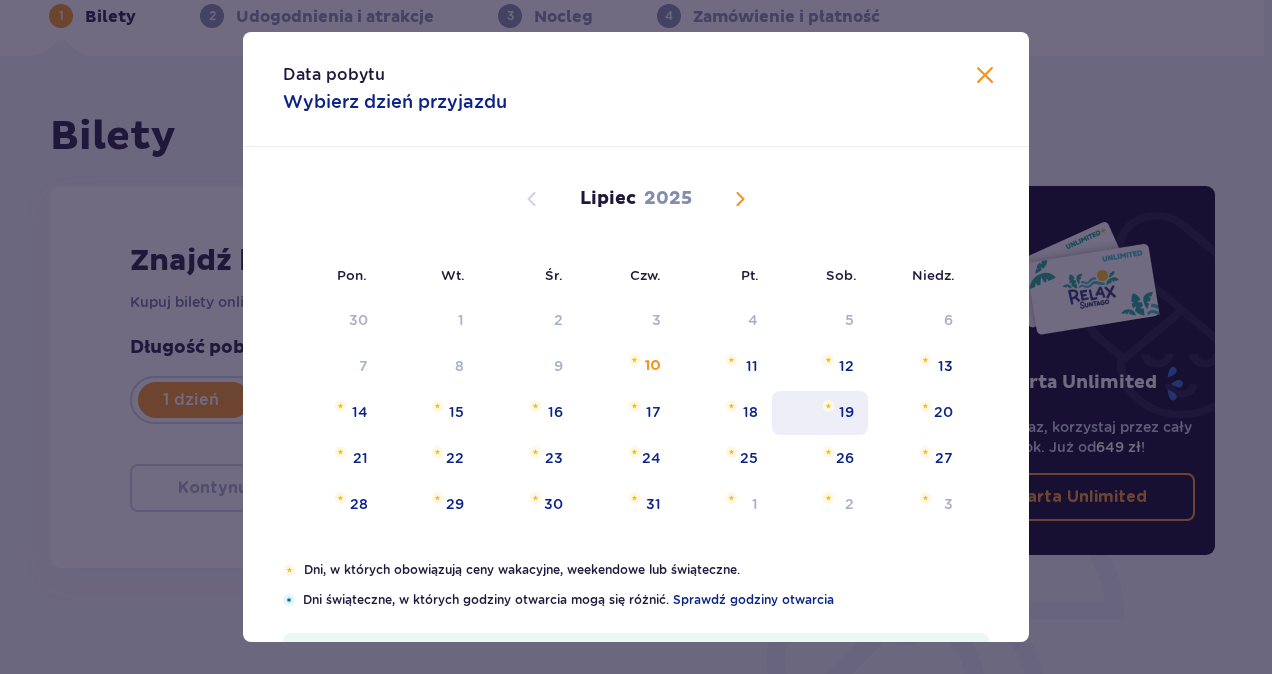 click on "19" at bounding box center [846, 412] 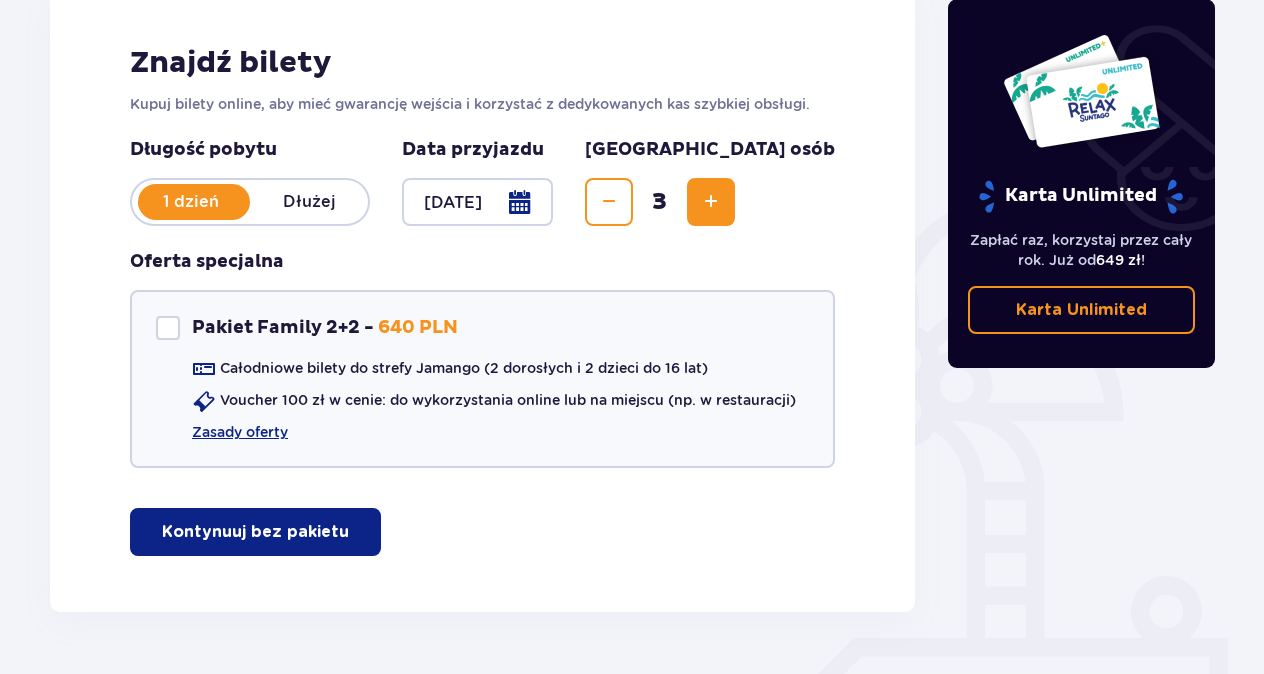 scroll, scrollTop: 300, scrollLeft: 0, axis: vertical 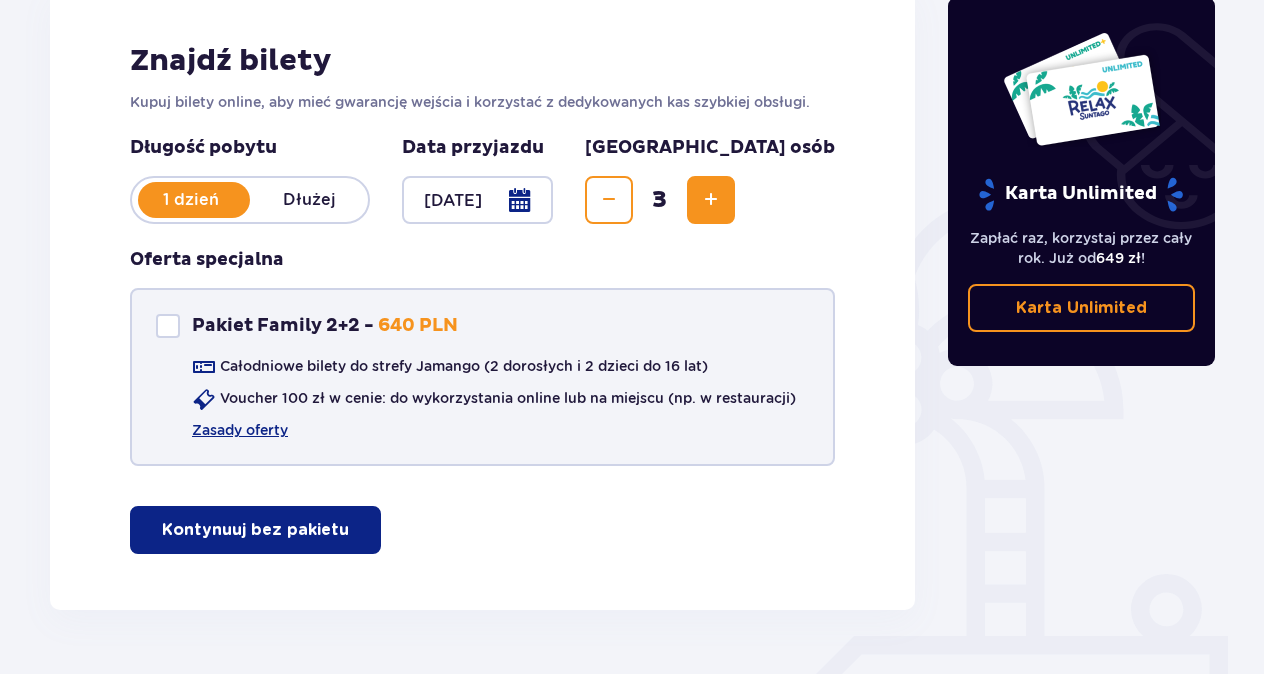click at bounding box center [168, 326] 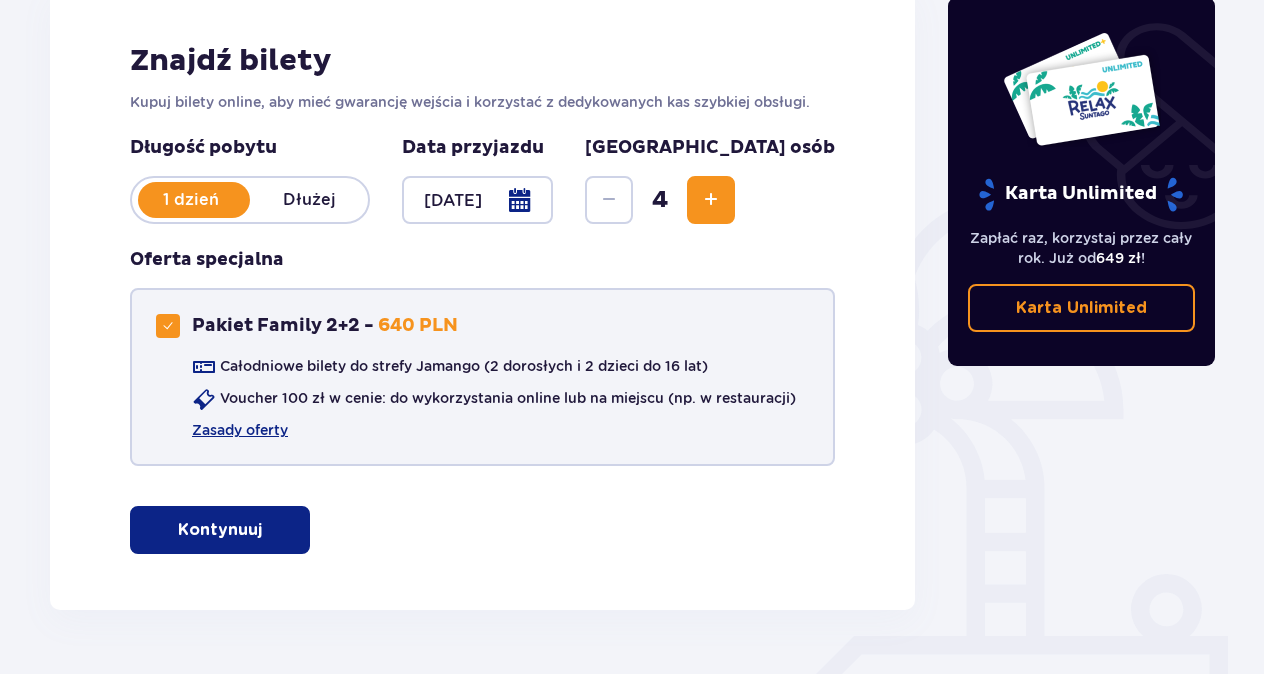 click at bounding box center (168, 326) 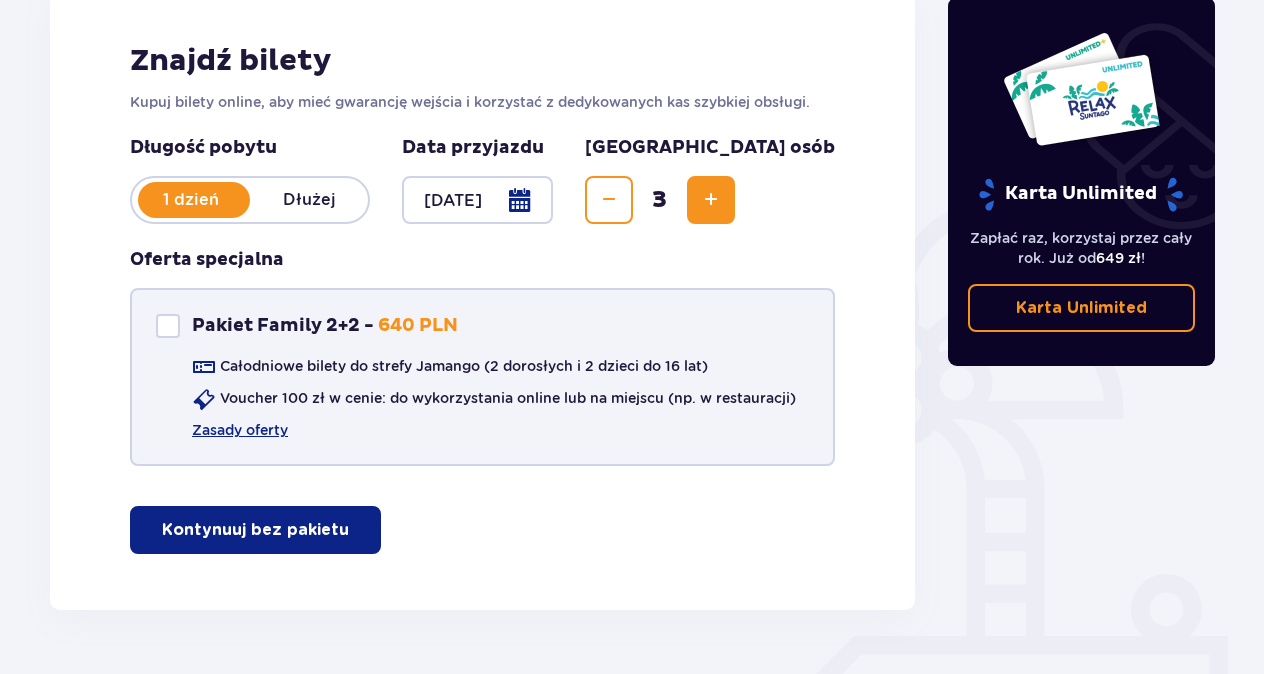 click on "Kontynuuj bez pakietu" at bounding box center [255, 530] 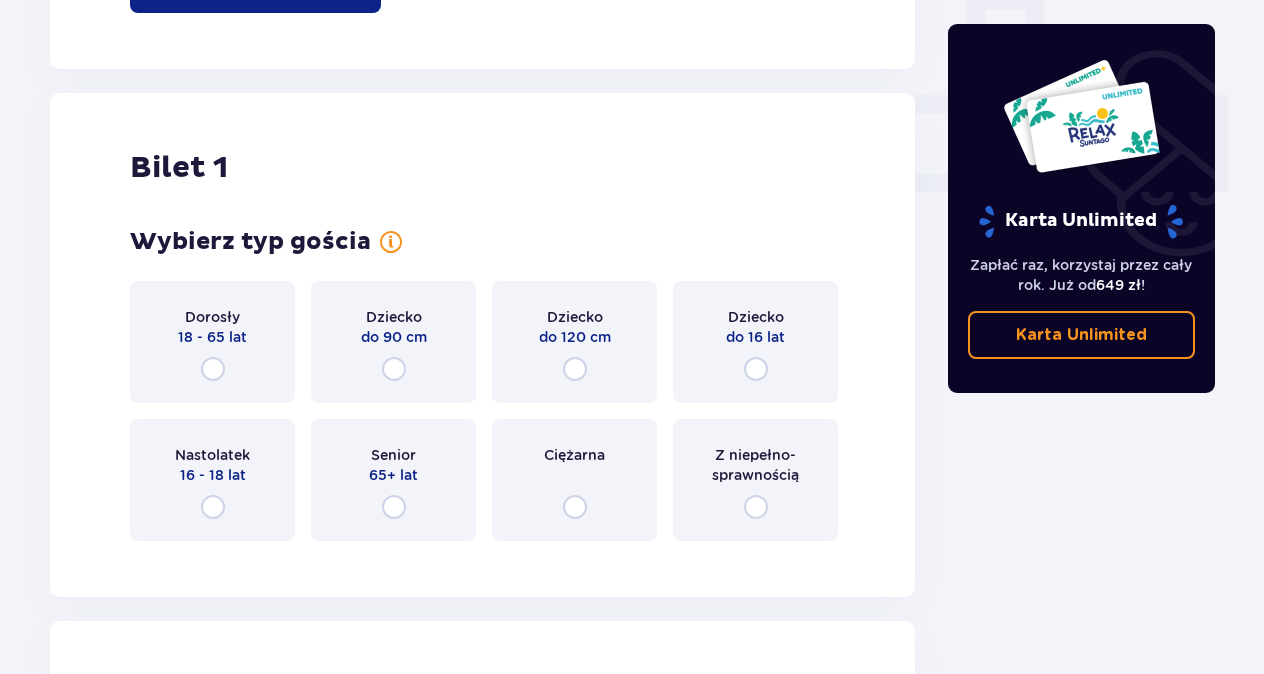 scroll, scrollTop: 810, scrollLeft: 0, axis: vertical 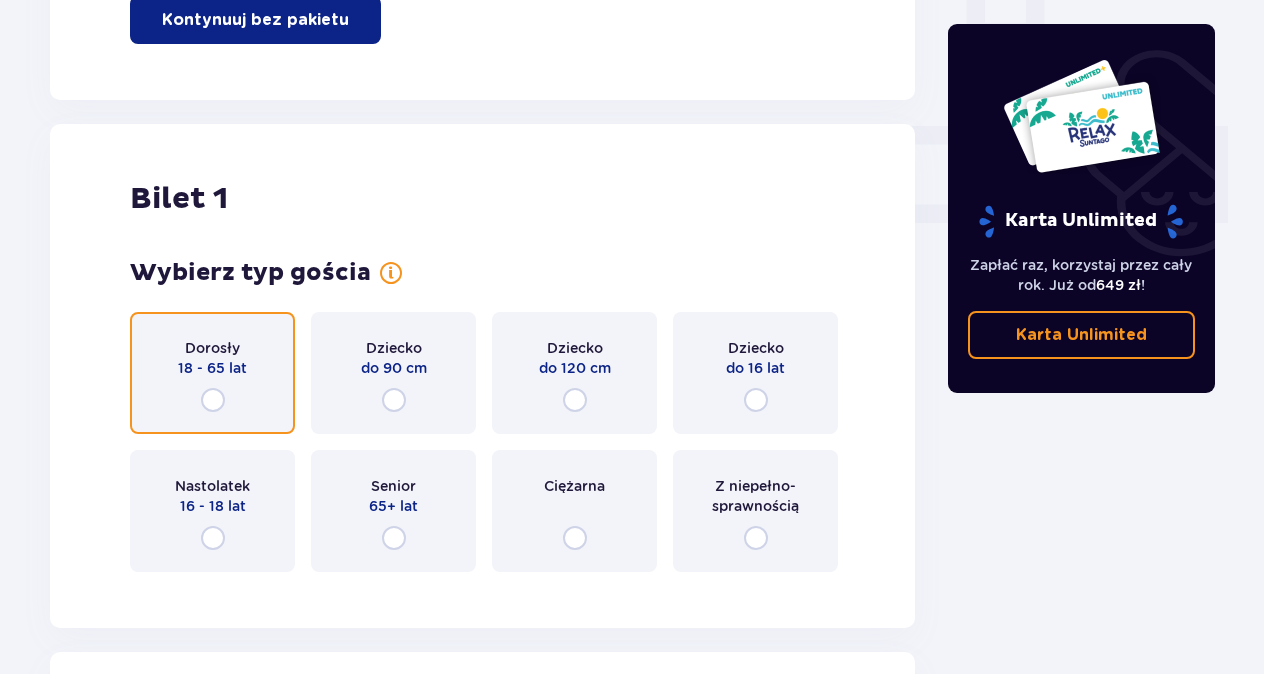 click at bounding box center [213, 400] 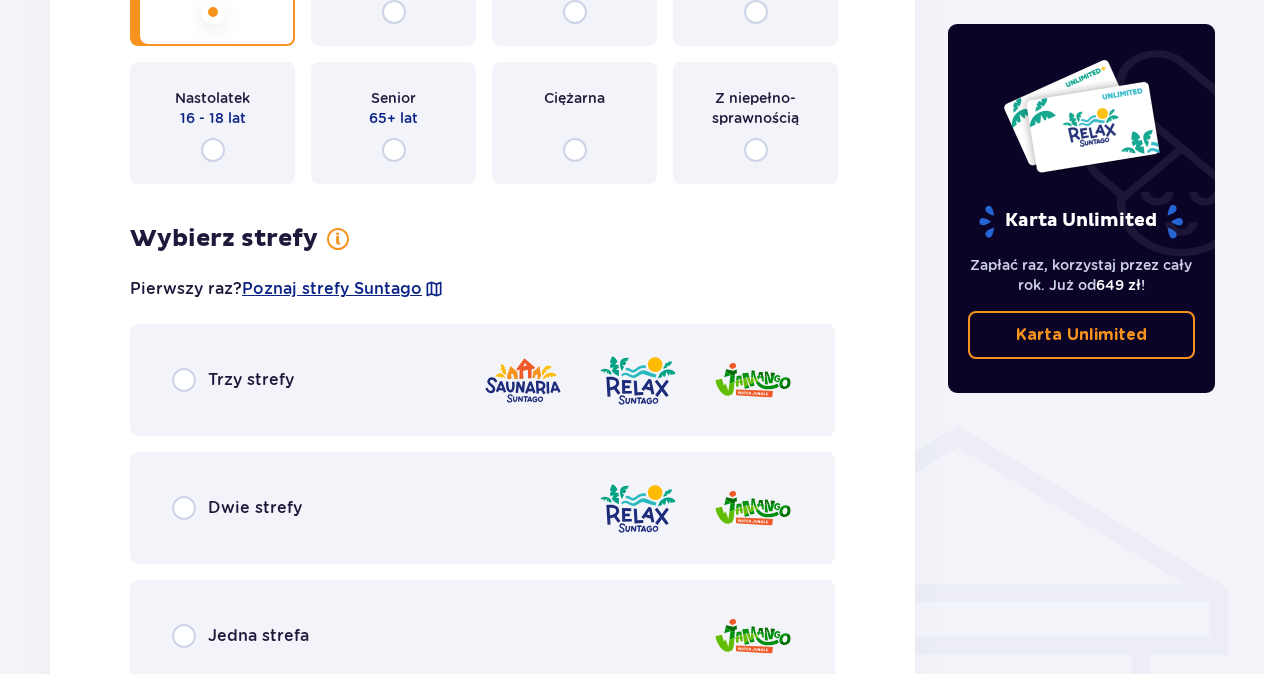 scroll, scrollTop: 1298, scrollLeft: 0, axis: vertical 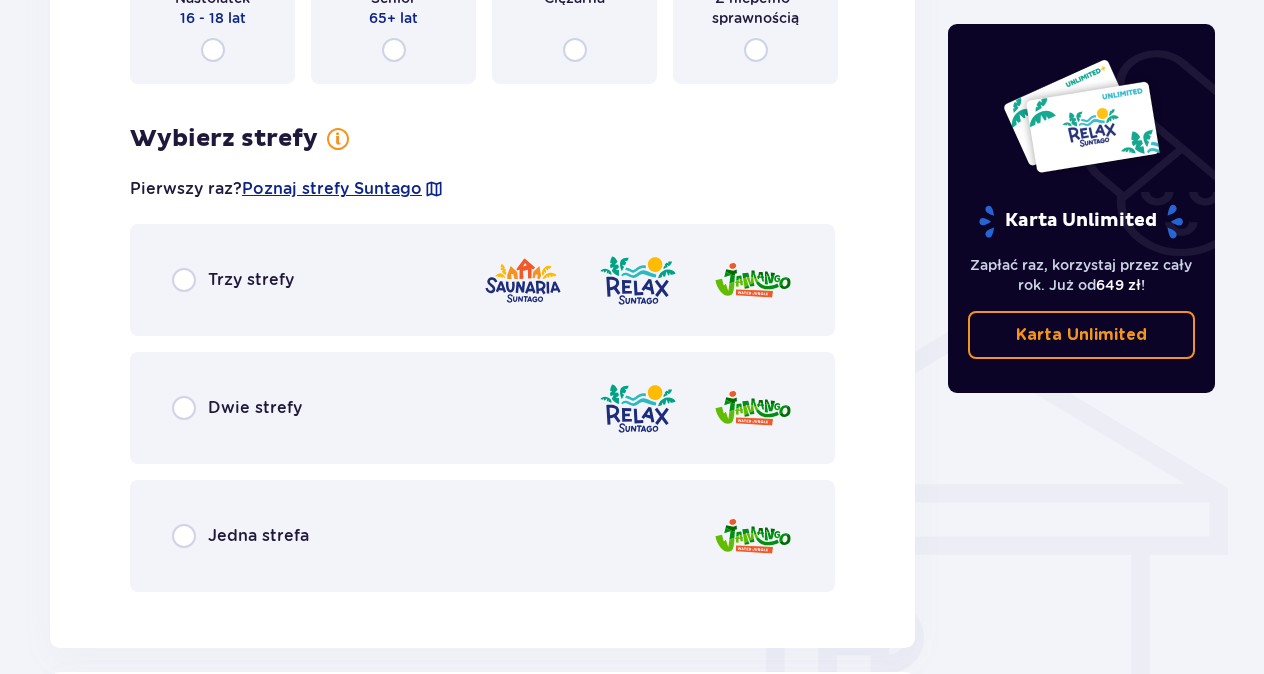 click on "Trzy strefy" at bounding box center (251, 280) 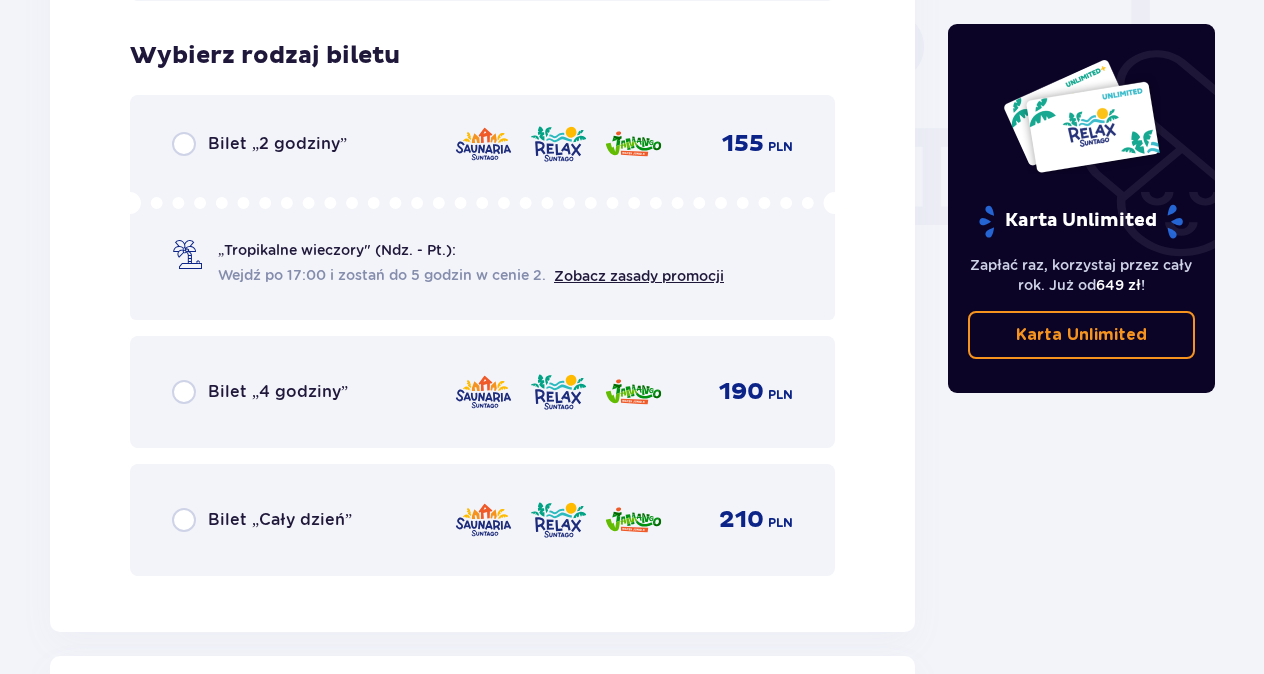scroll, scrollTop: 1806, scrollLeft: 0, axis: vertical 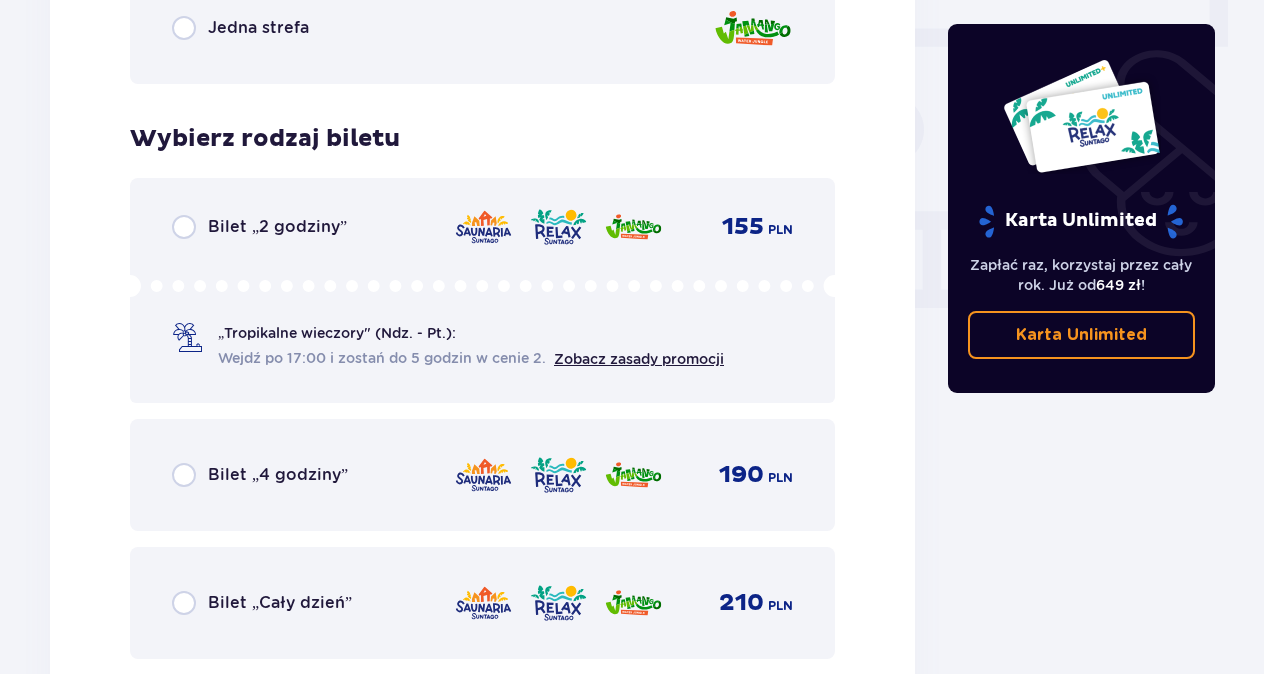 click on "Bilet „2 godziny”" at bounding box center [277, 227] 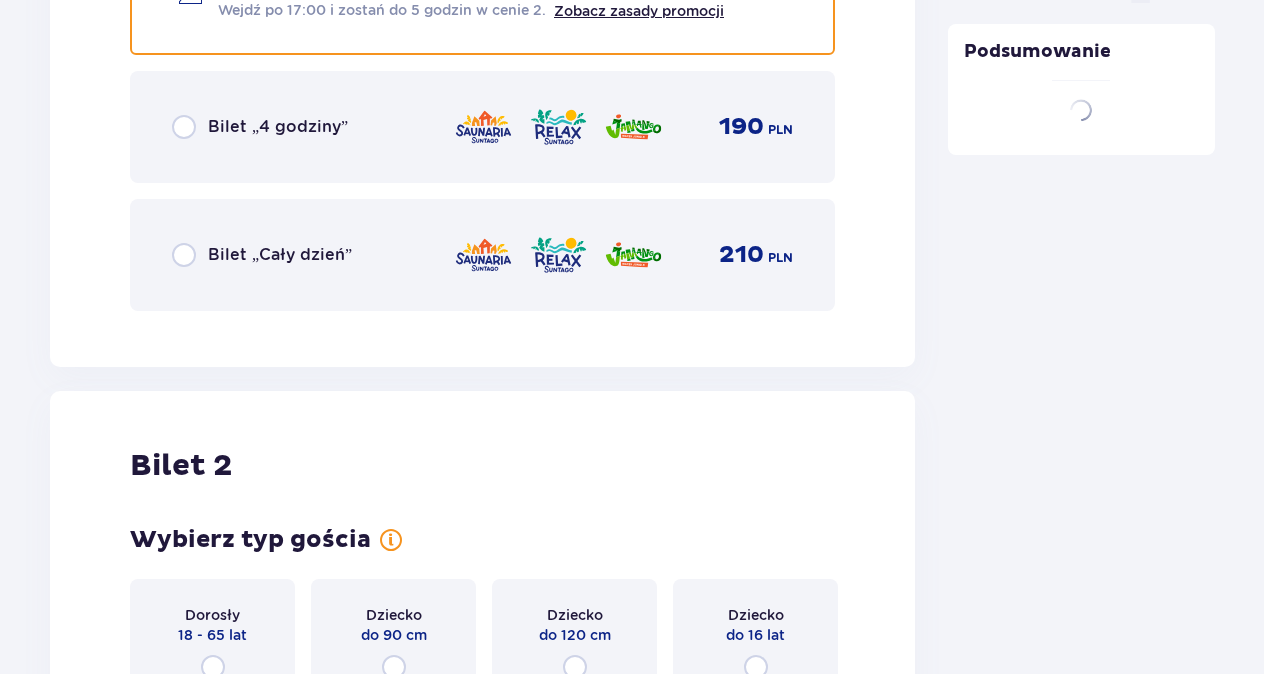scroll, scrollTop: 2521, scrollLeft: 0, axis: vertical 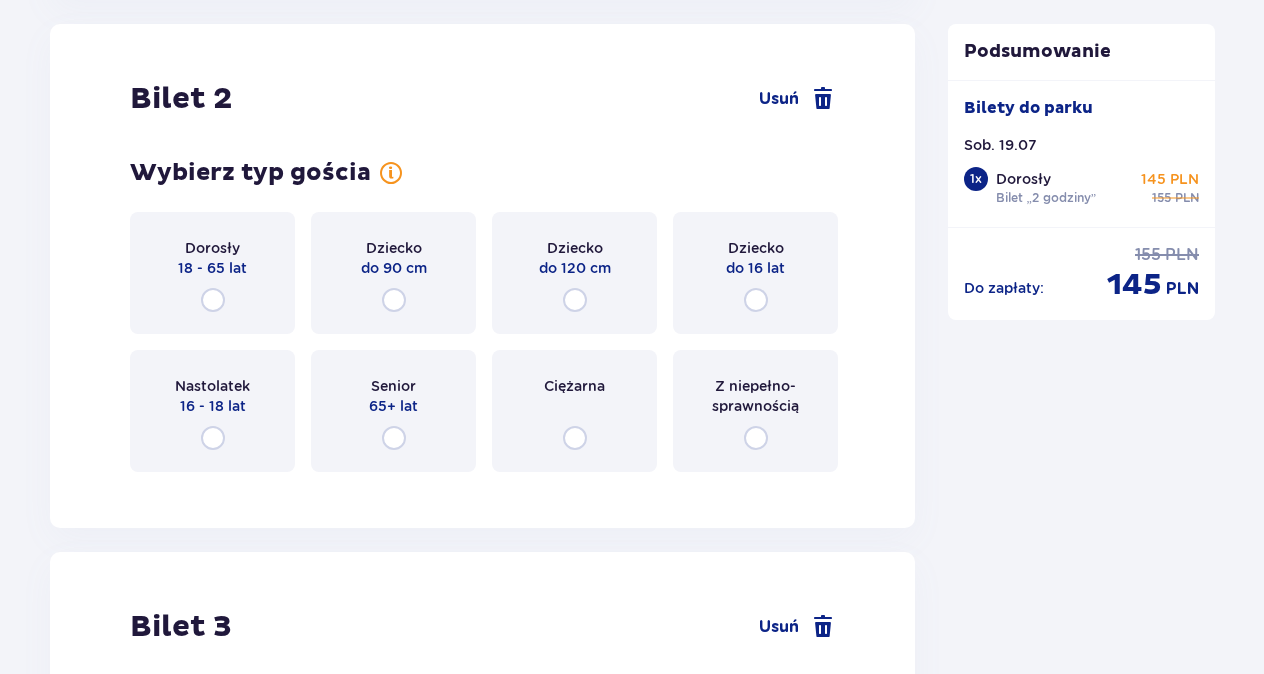 click on "Dorosły 18 - 65 lat" at bounding box center [212, 273] 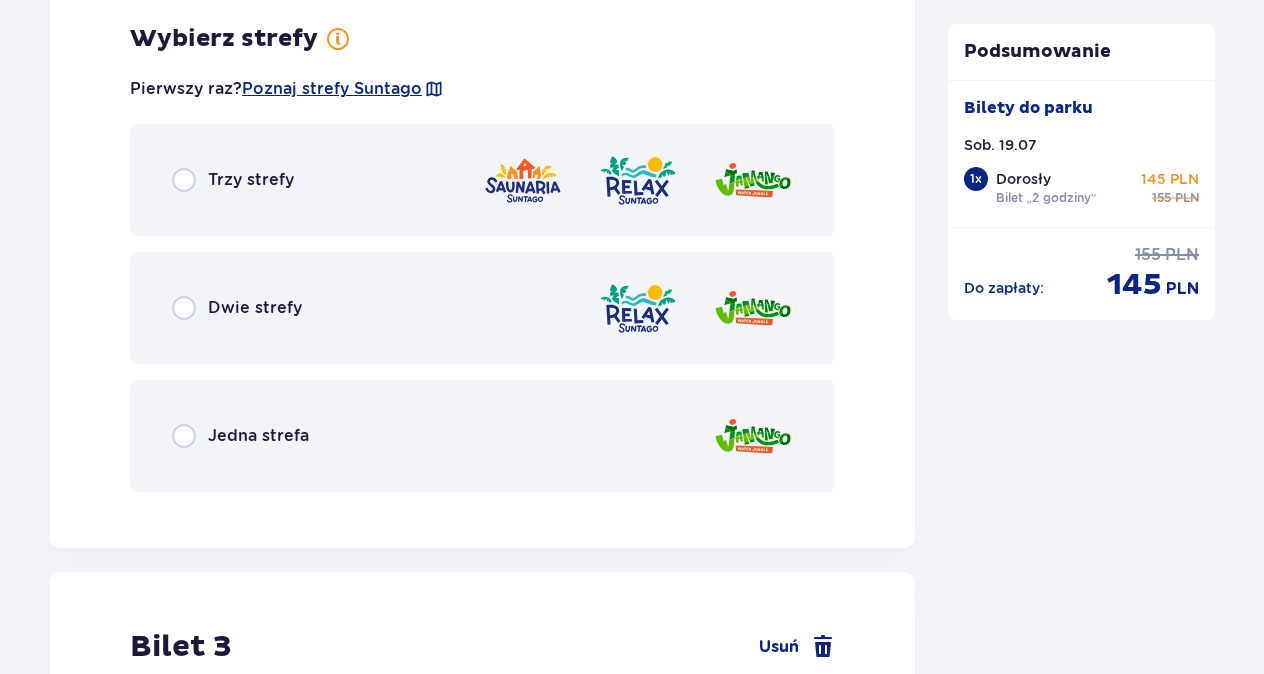 click on "Trzy strefy" at bounding box center (482, 180) 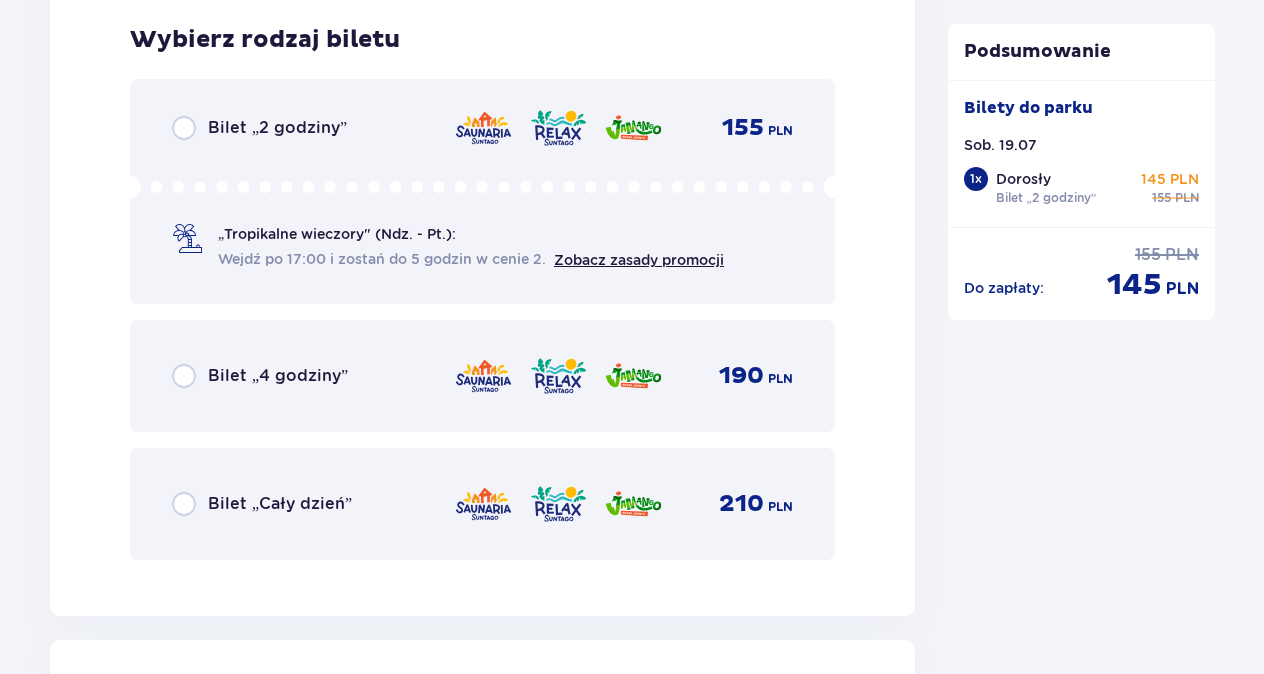 scroll, scrollTop: 3517, scrollLeft: 0, axis: vertical 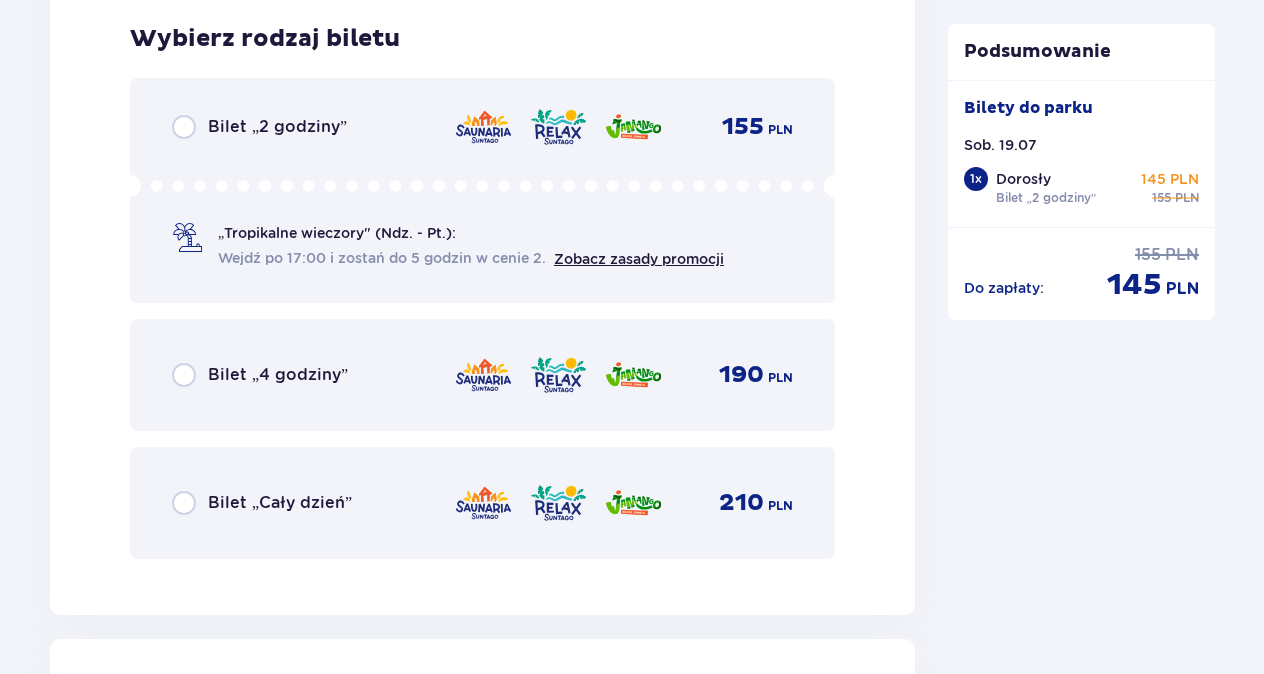click on "Bilet „2 godziny”" at bounding box center (277, 127) 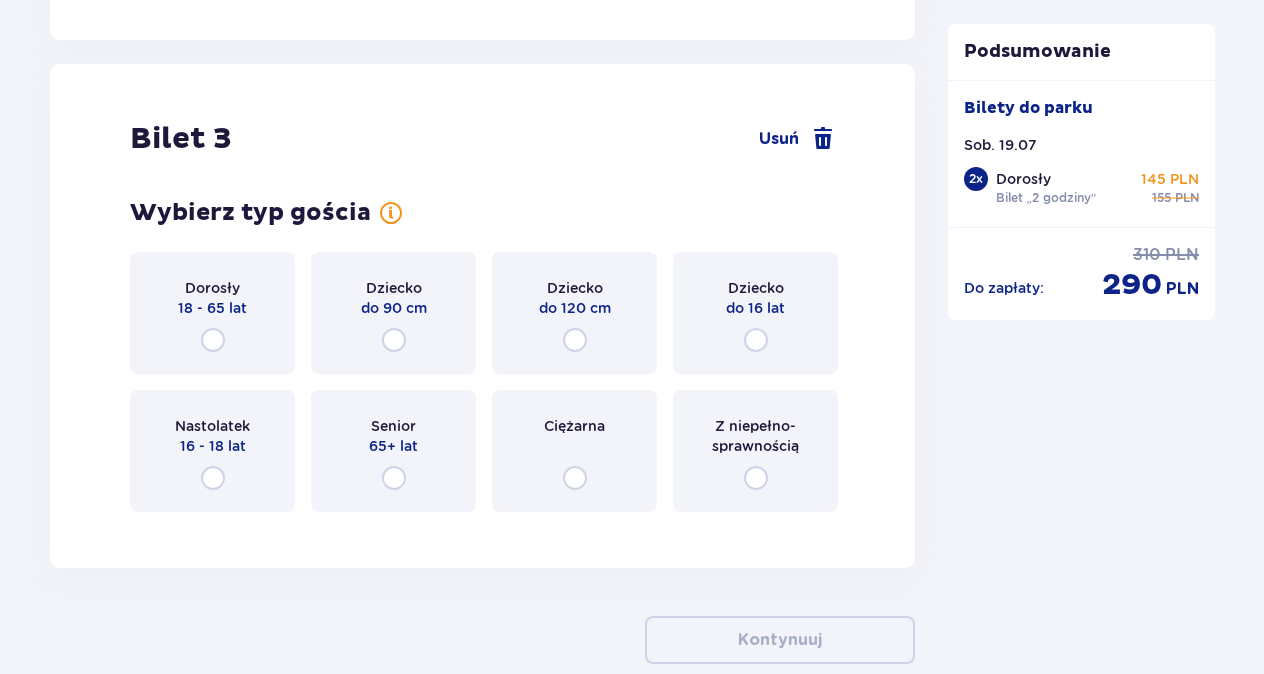 scroll, scrollTop: 4132, scrollLeft: 0, axis: vertical 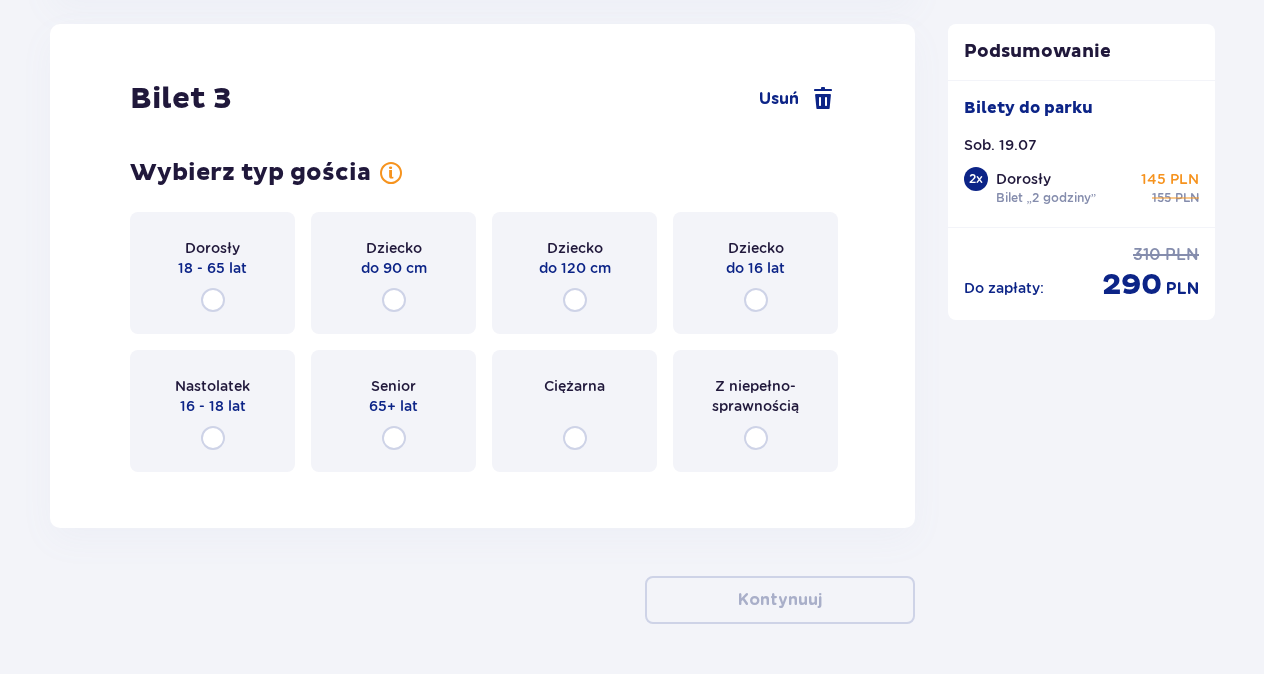 click on "Dziecko do 120 cm" at bounding box center [574, 273] 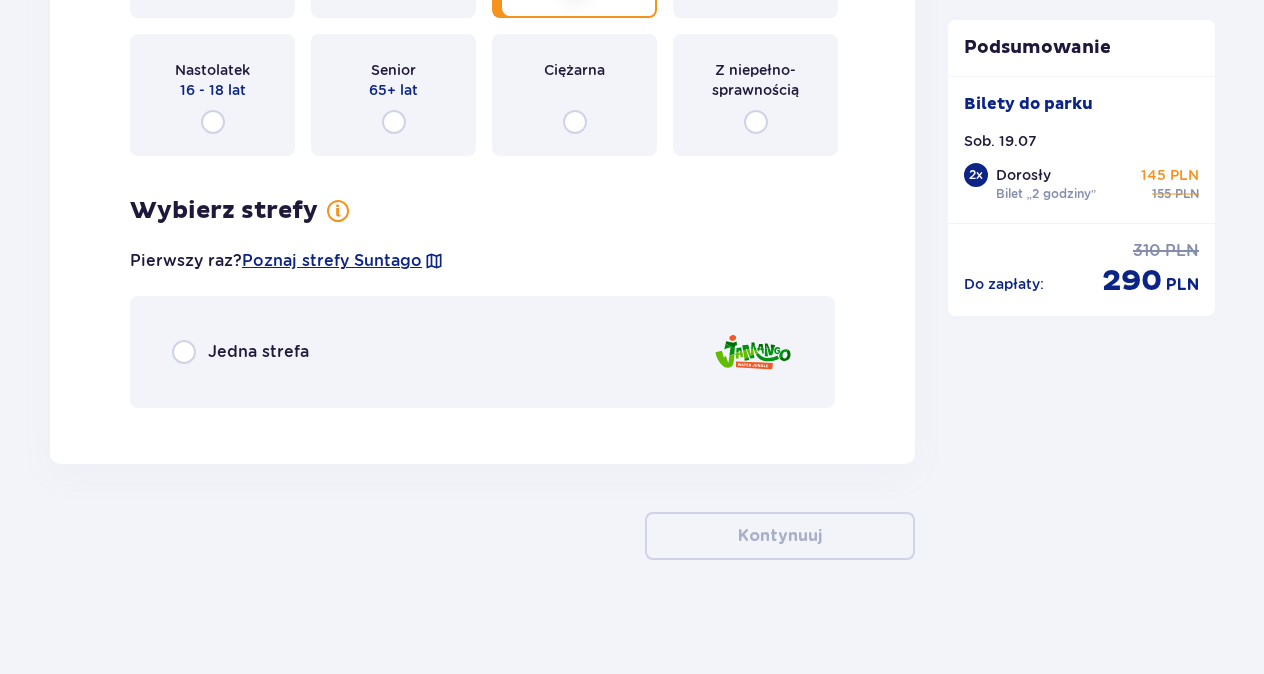 scroll, scrollTop: 4454, scrollLeft: 0, axis: vertical 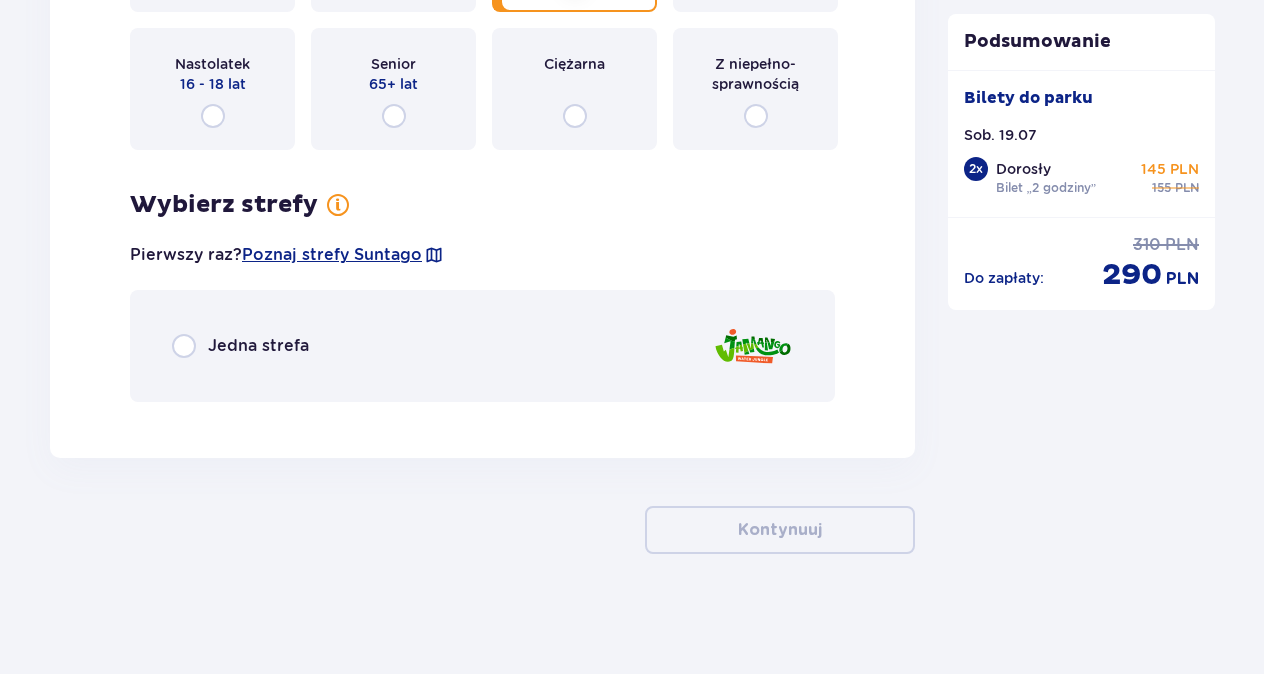 click on "Jedna strefa" at bounding box center [482, 346] 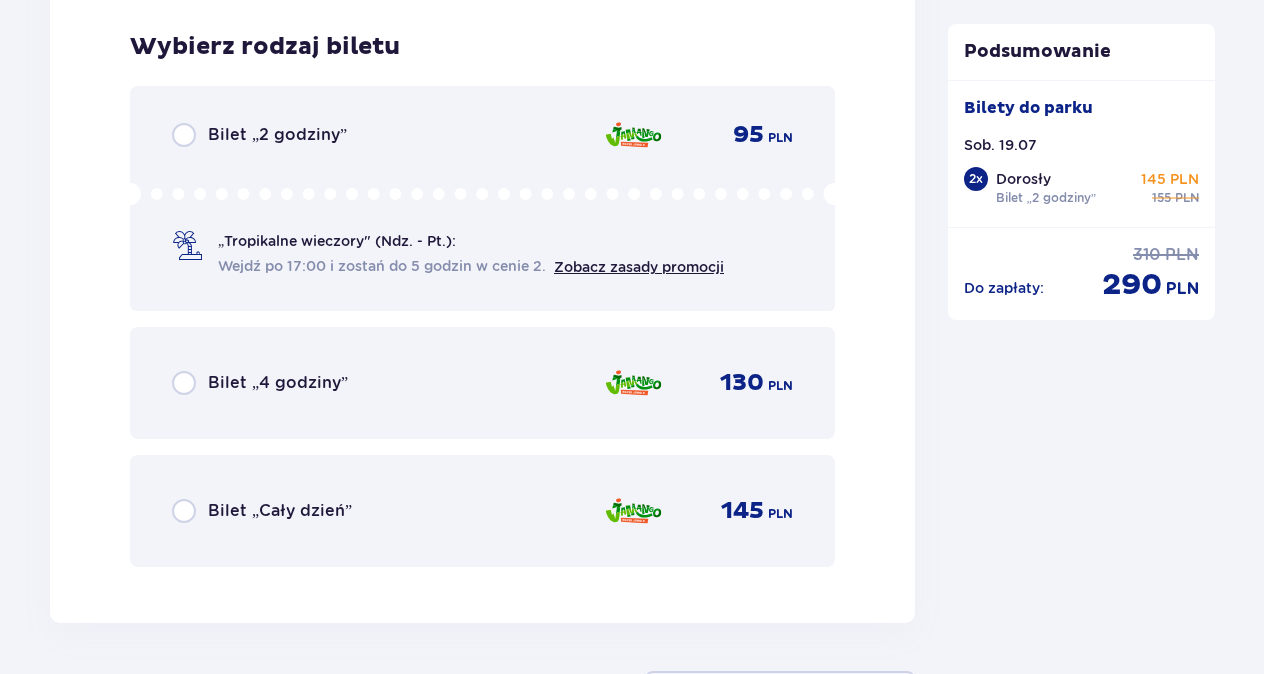 scroll, scrollTop: 4872, scrollLeft: 0, axis: vertical 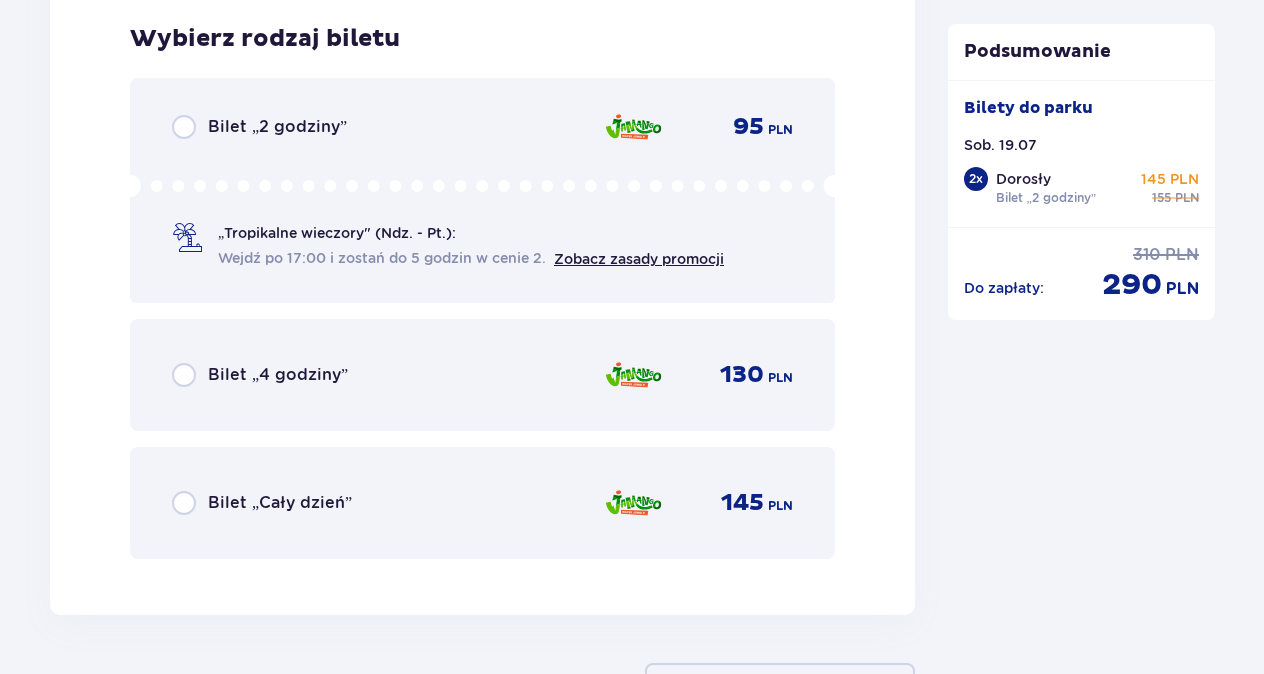 click on "Bilet „Cały dzień”" at bounding box center (280, 503) 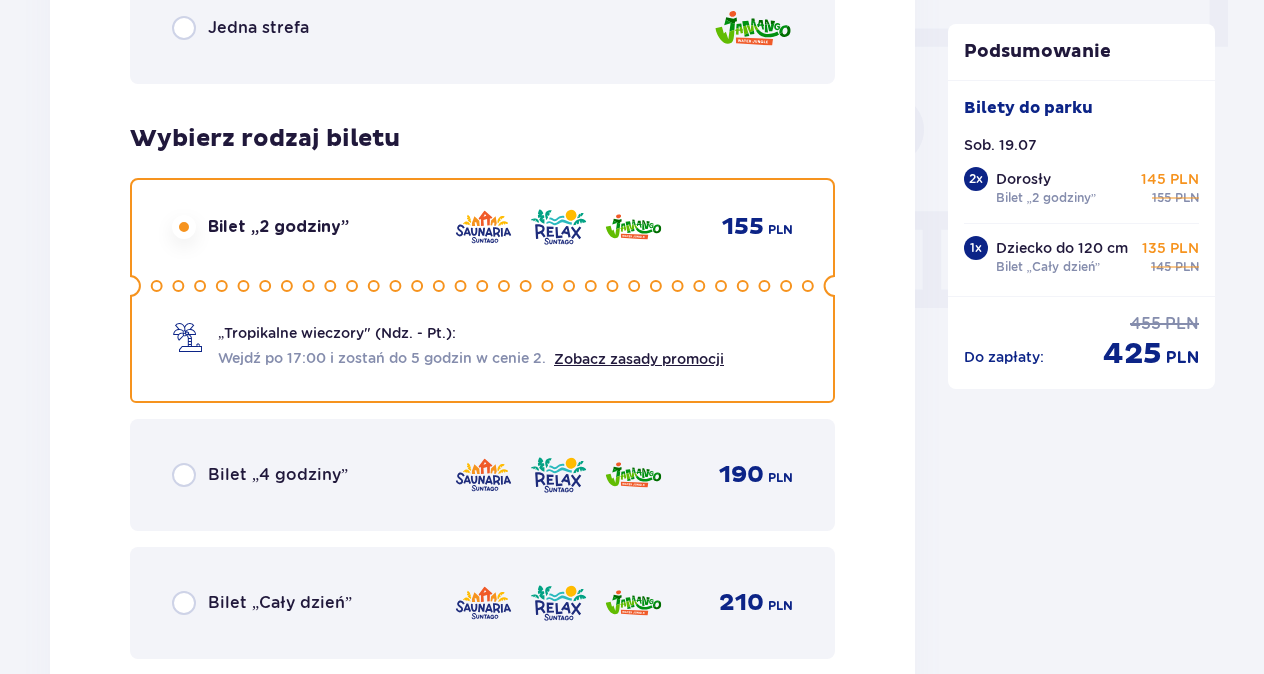 scroll, scrollTop: 1933, scrollLeft: 0, axis: vertical 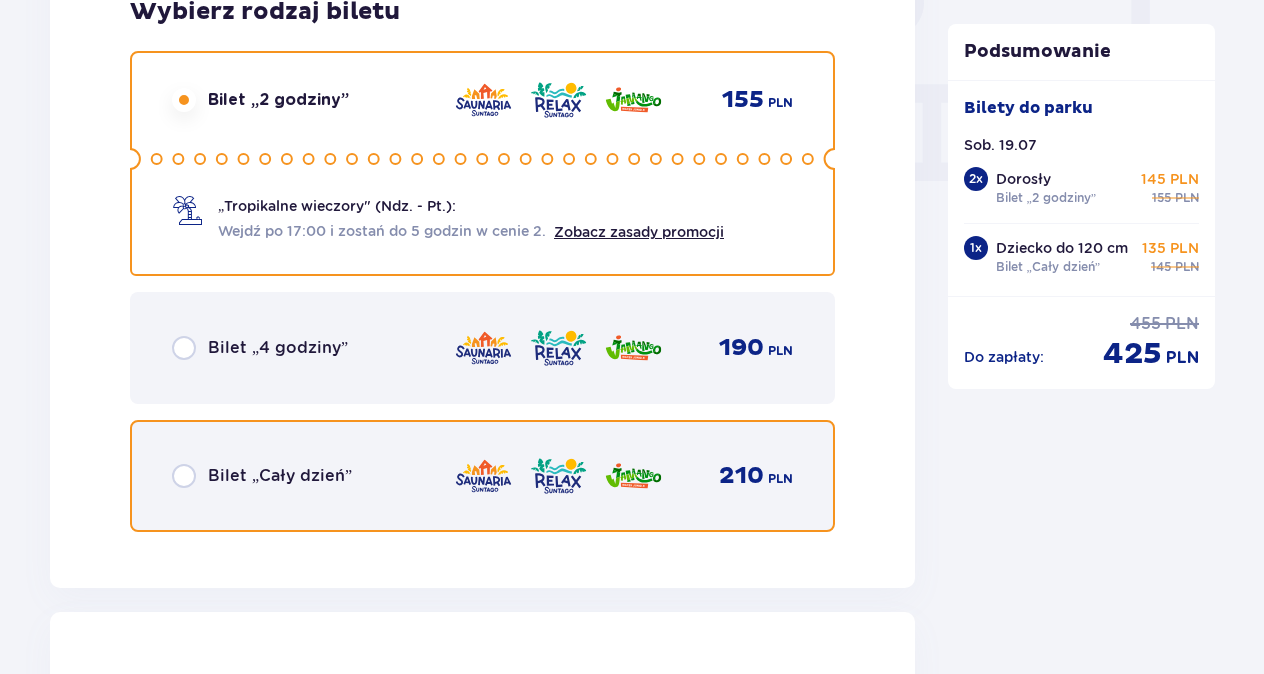 click at bounding box center [184, 476] 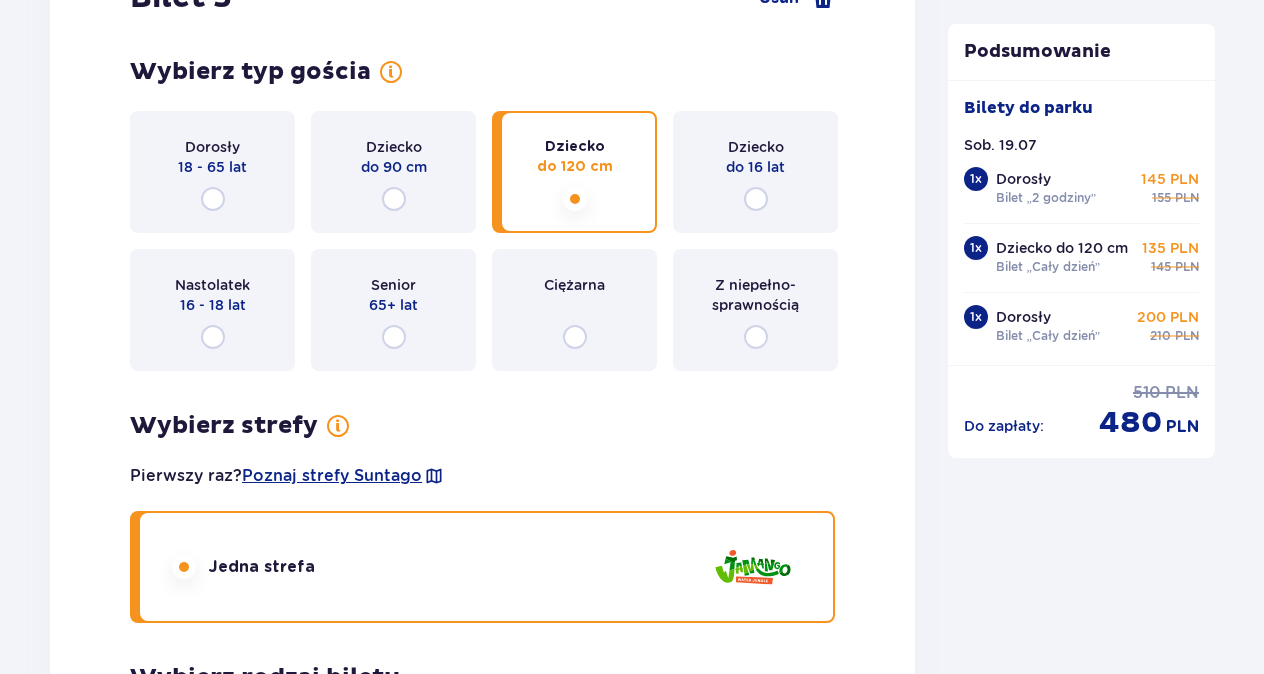 scroll, scrollTop: 3833, scrollLeft: 0, axis: vertical 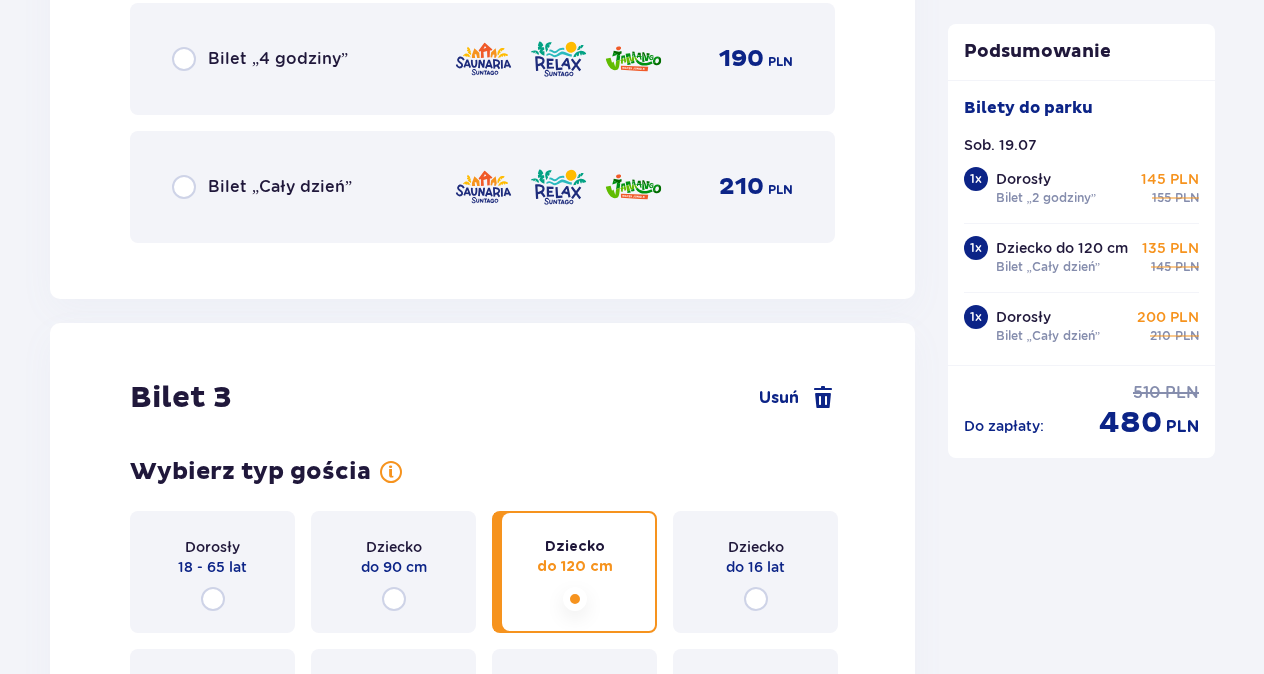 click on "Bilet „Cały dzień”" at bounding box center [262, 187] 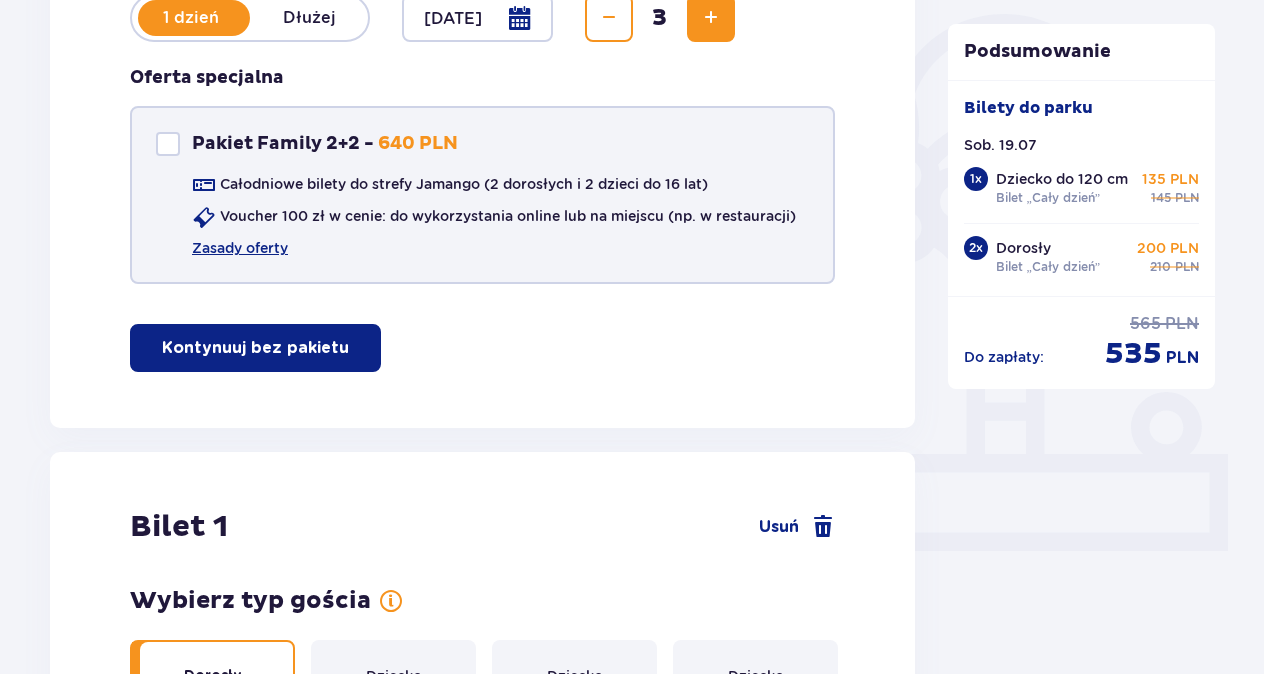 scroll, scrollTop: 200, scrollLeft: 0, axis: vertical 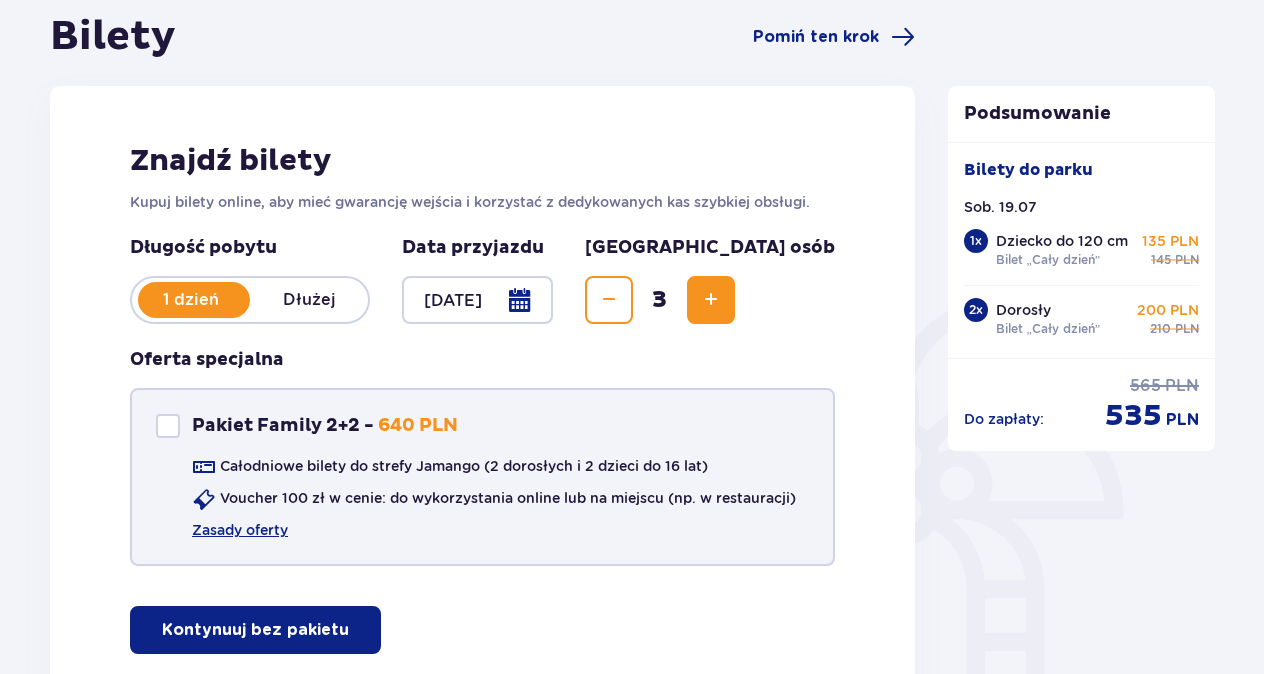 click on "Dłużej" at bounding box center (309, 300) 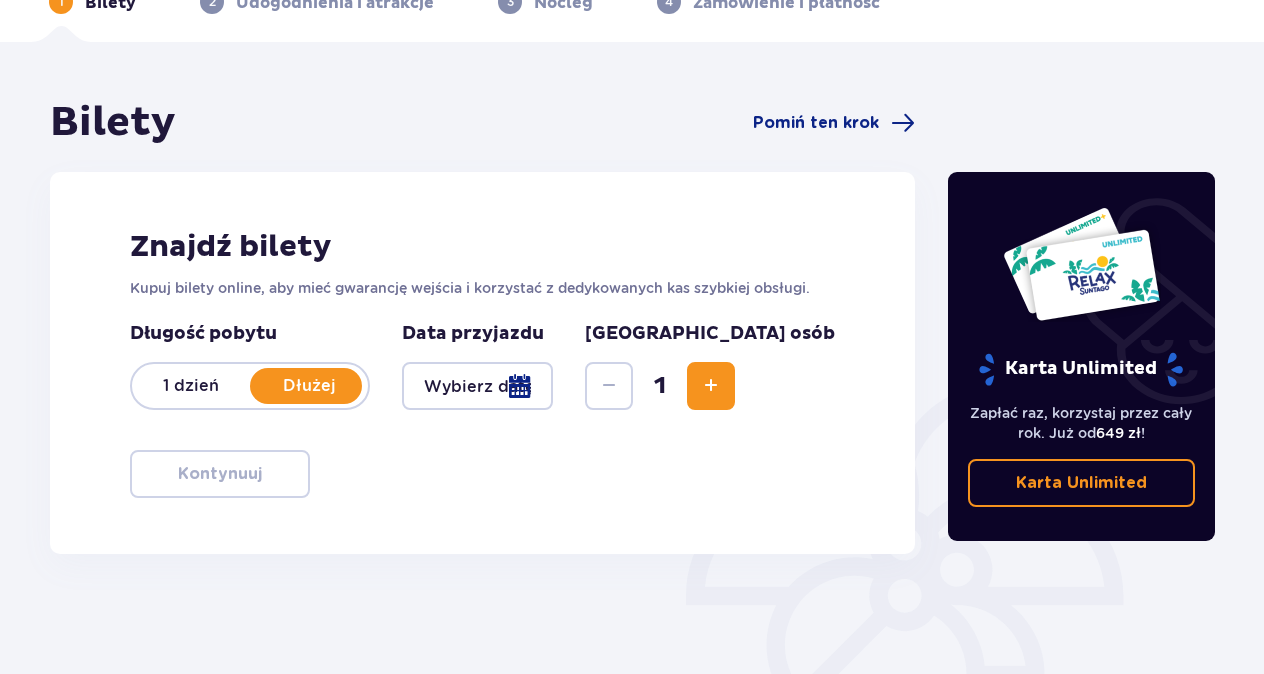 scroll, scrollTop: 200, scrollLeft: 0, axis: vertical 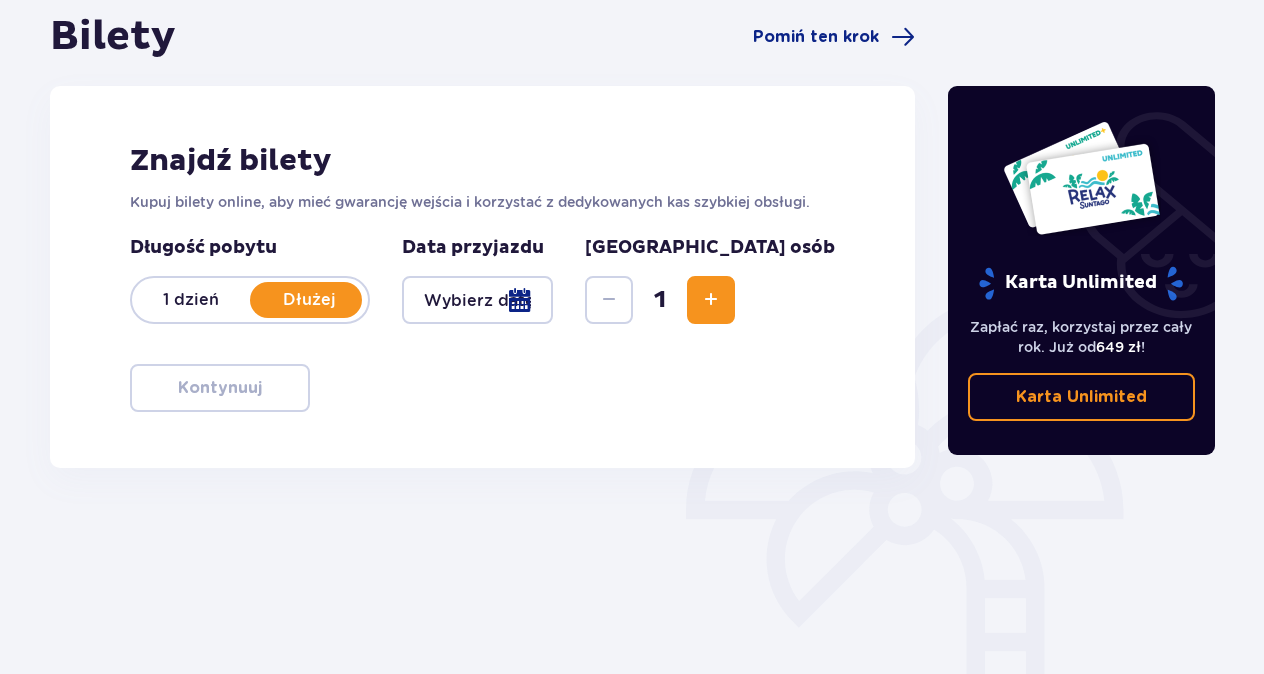 click at bounding box center (477, 300) 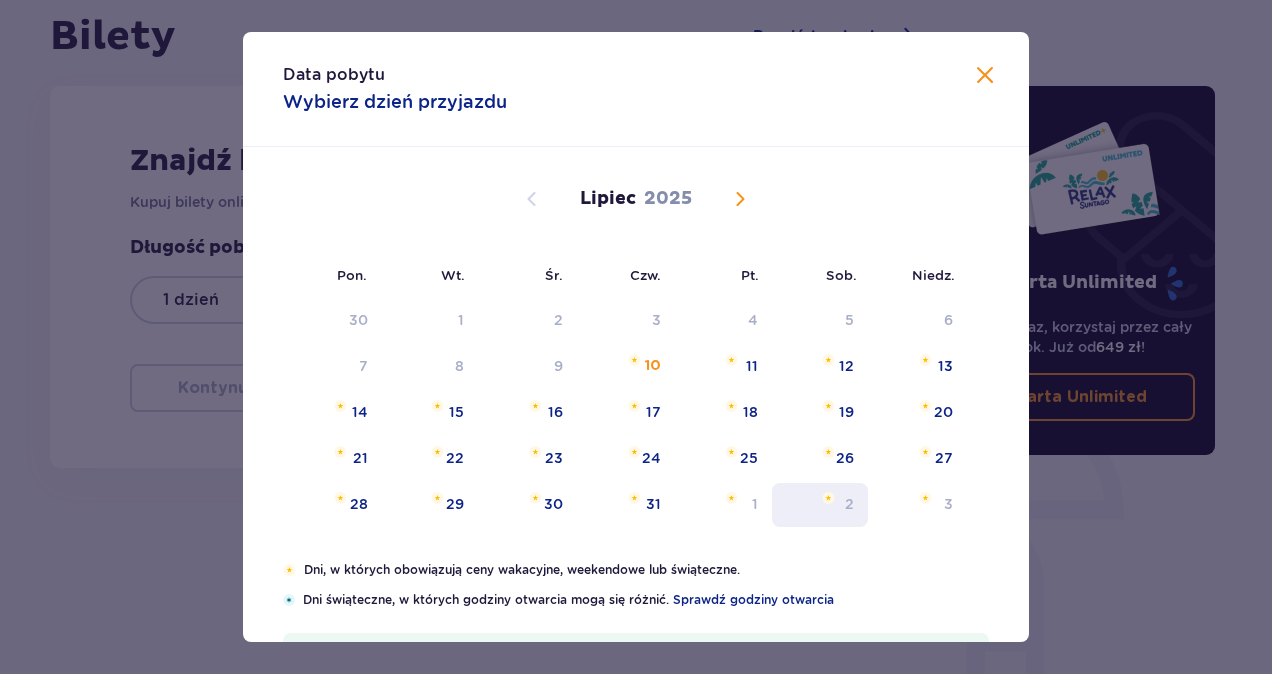 click at bounding box center (828, 498) 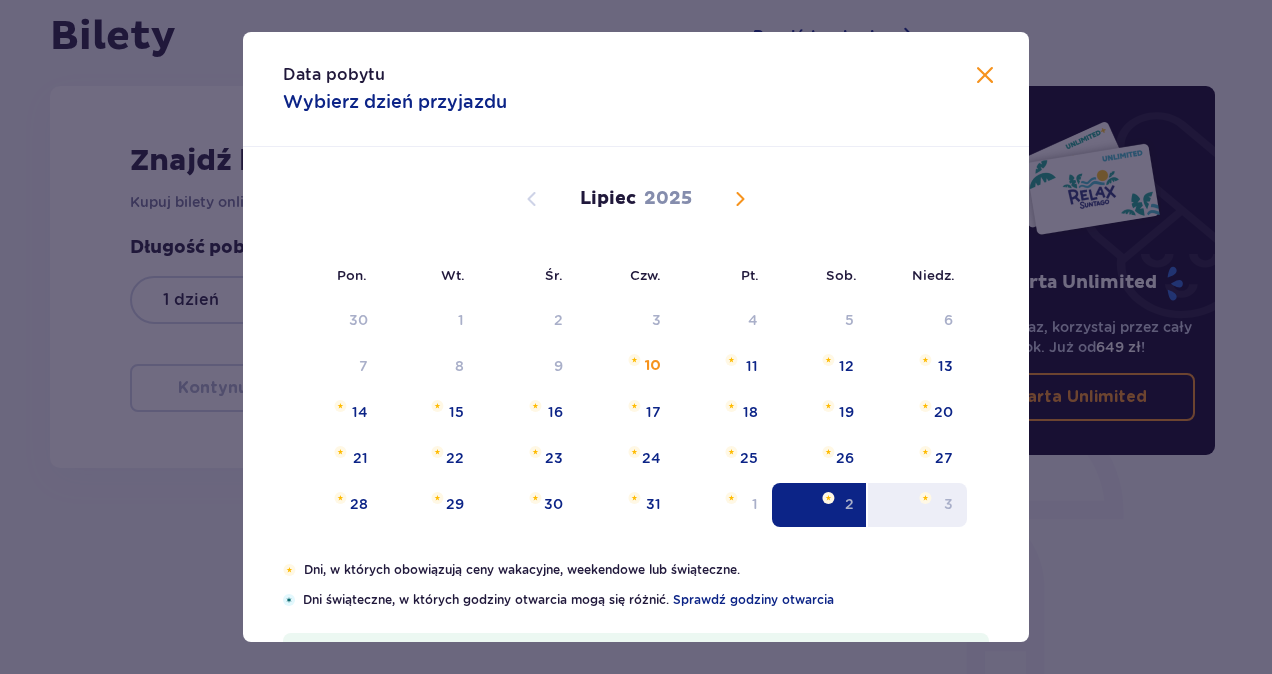 click on "3" at bounding box center [917, 505] 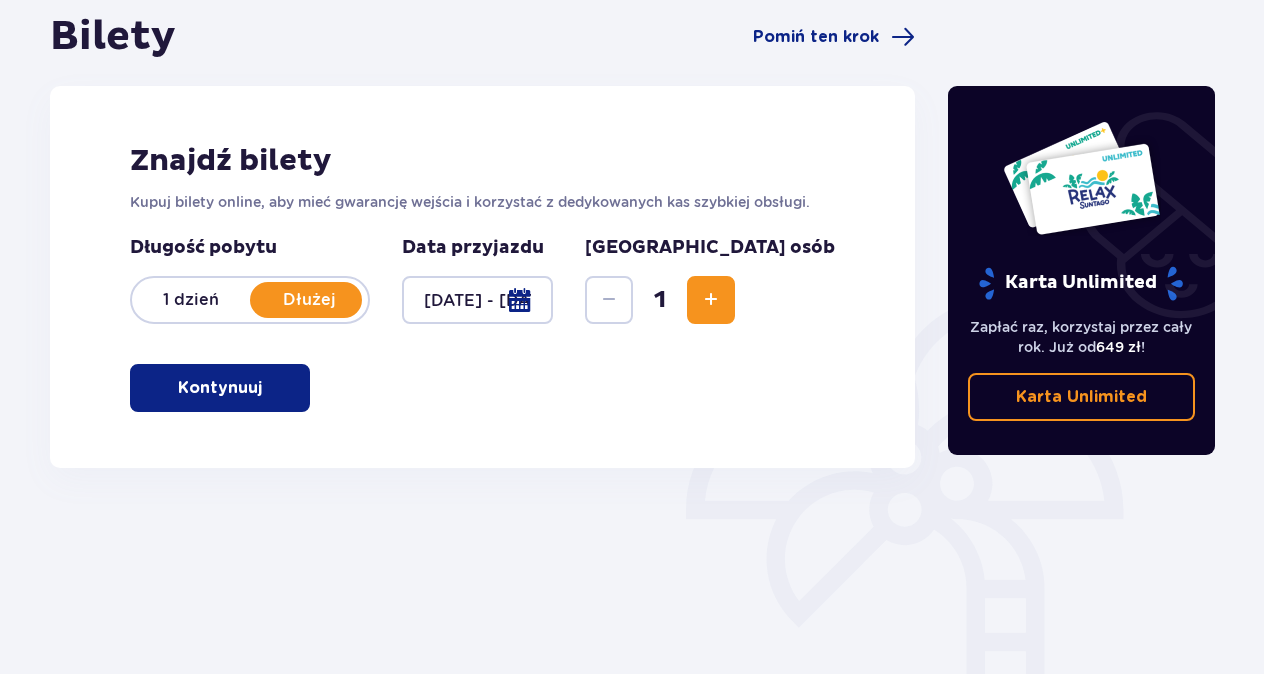 click at bounding box center [711, 300] 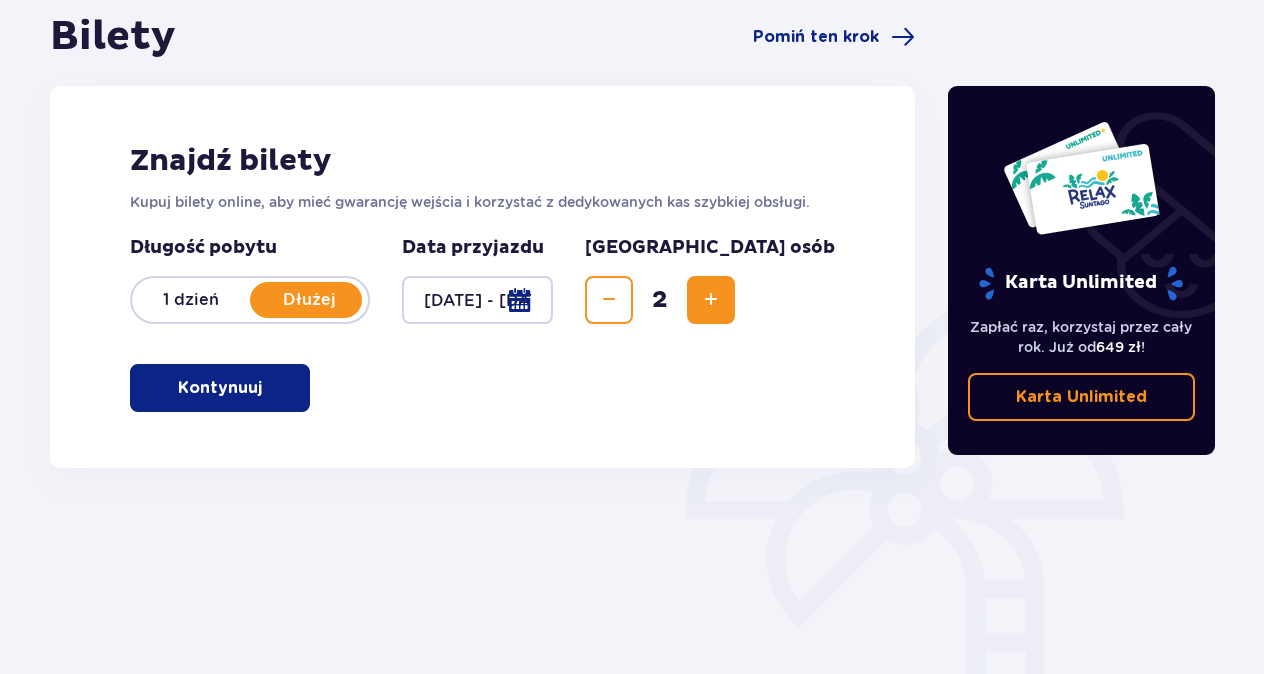 click at bounding box center (711, 300) 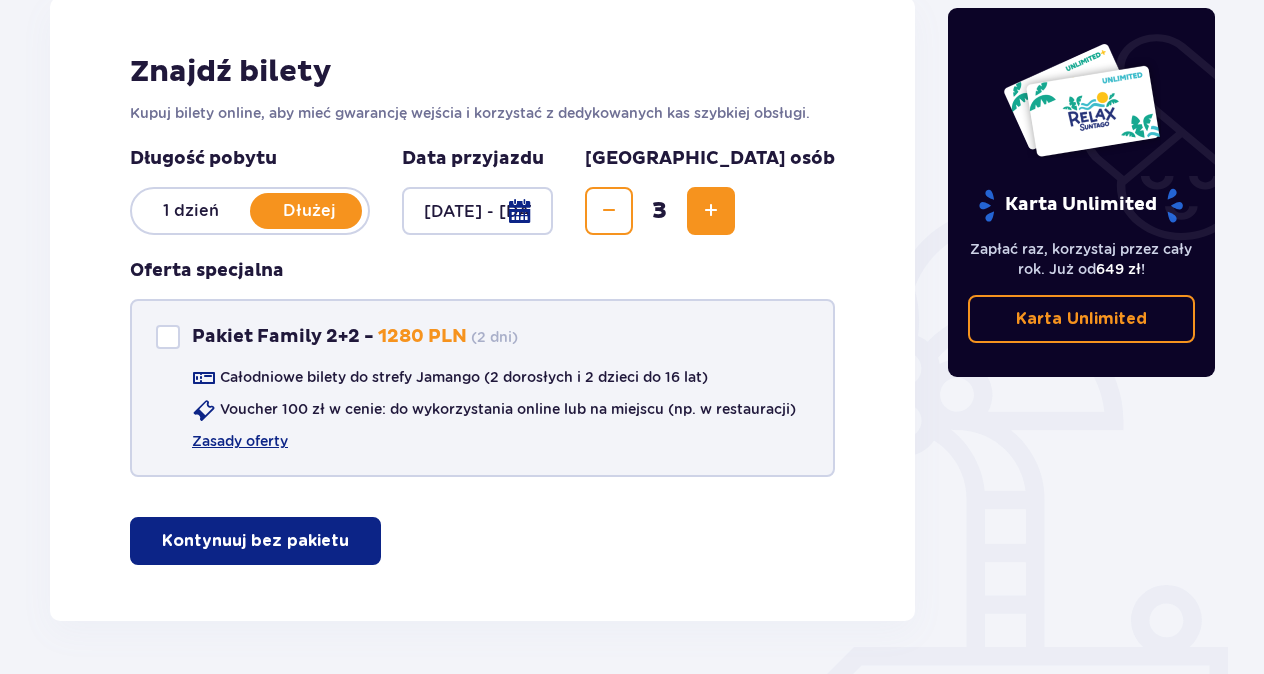 scroll, scrollTop: 356, scrollLeft: 0, axis: vertical 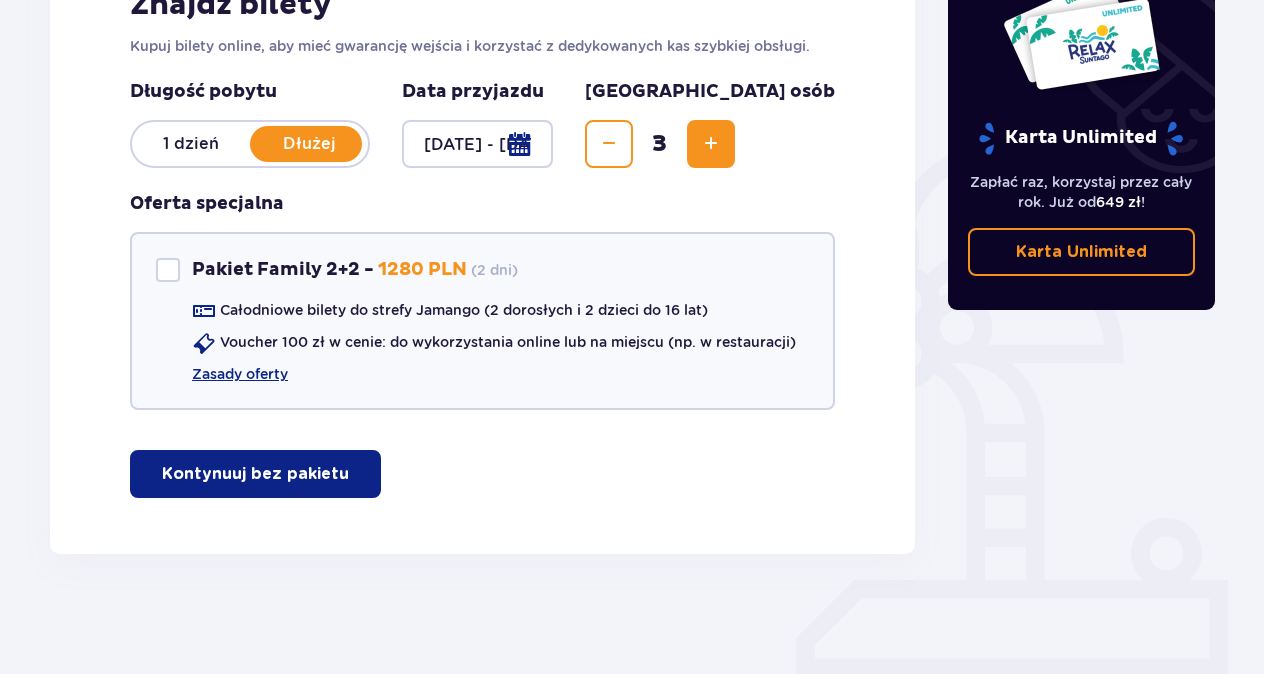 drag, startPoint x: 276, startPoint y: 462, endPoint x: 622, endPoint y: 462, distance: 346 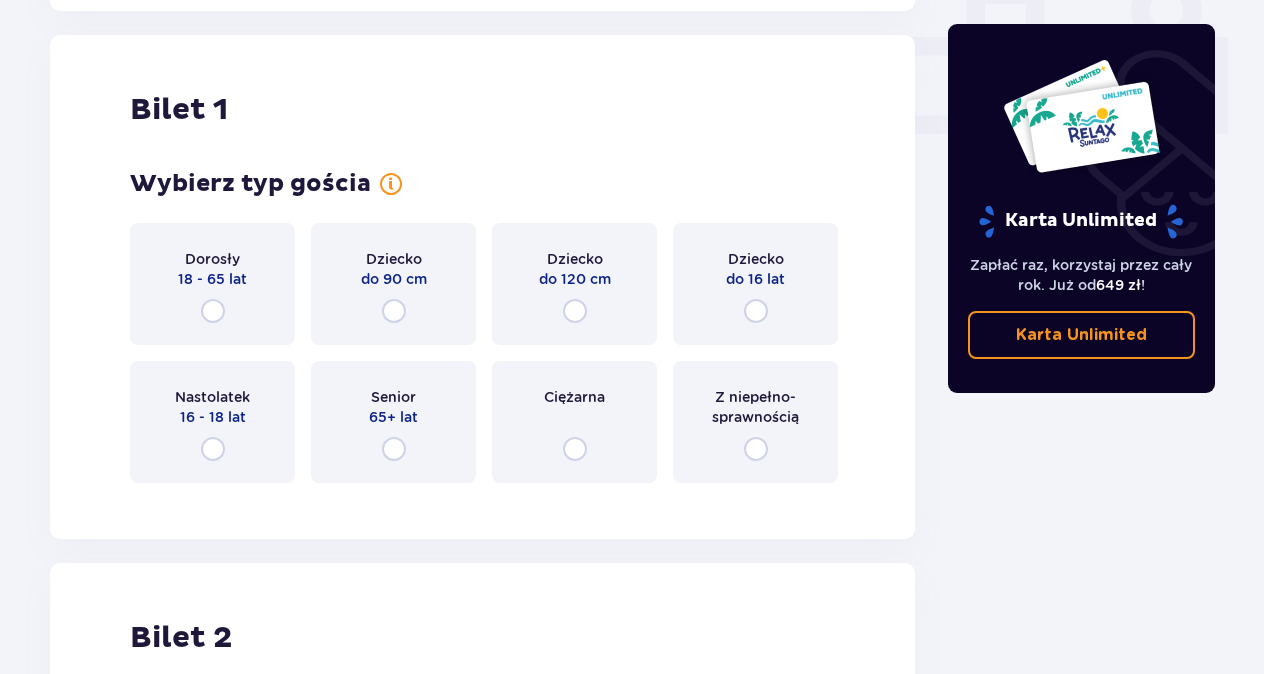 scroll, scrollTop: 910, scrollLeft: 0, axis: vertical 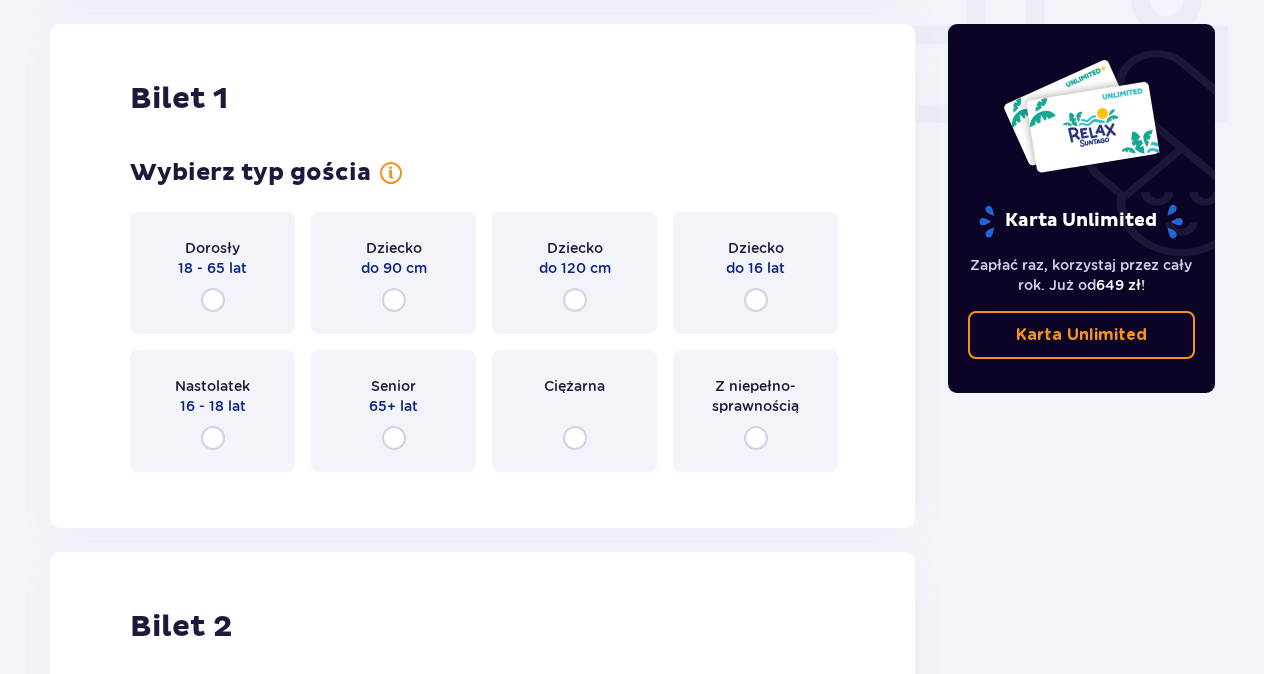 click on "Dorosły 18 - 65 lat" at bounding box center [212, 273] 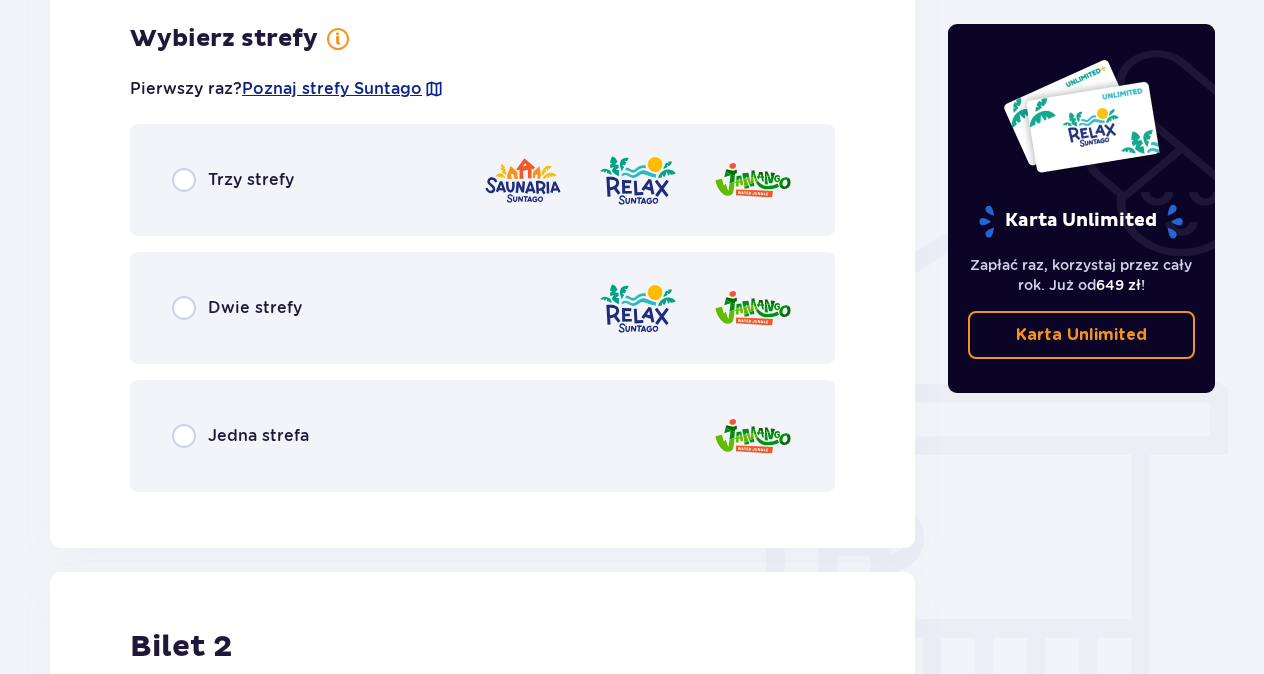 click on "Trzy strefy" at bounding box center [251, 180] 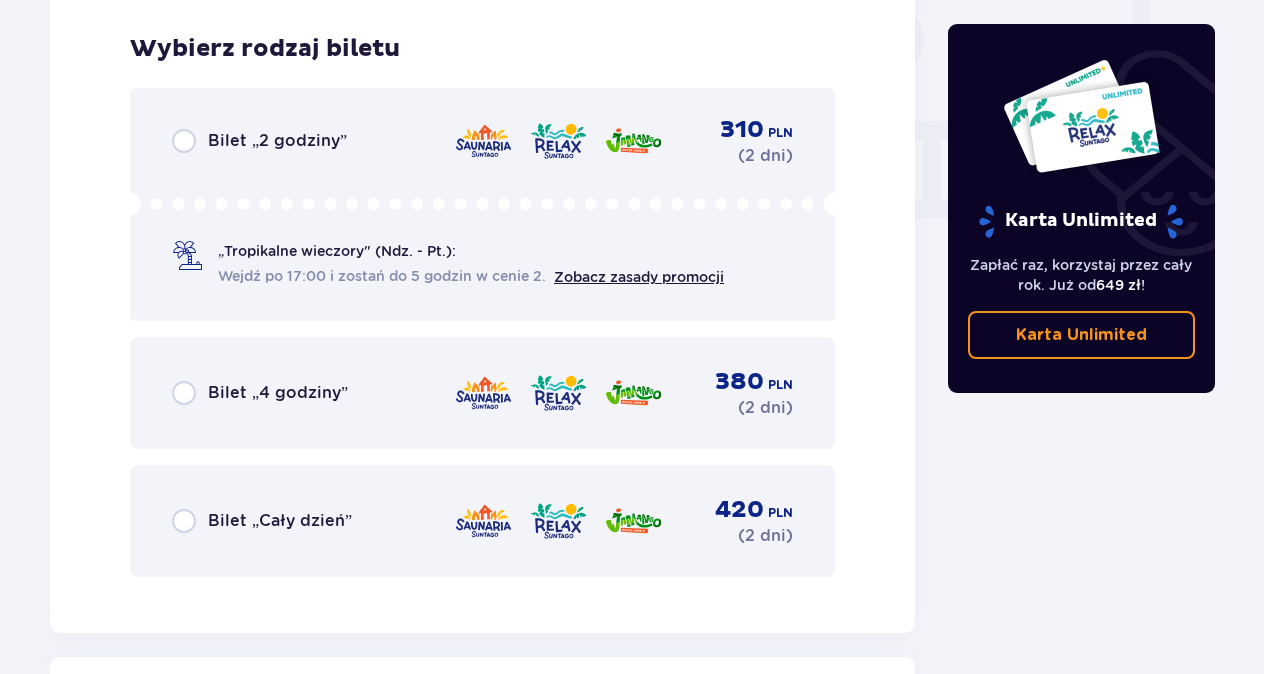 scroll, scrollTop: 1906, scrollLeft: 0, axis: vertical 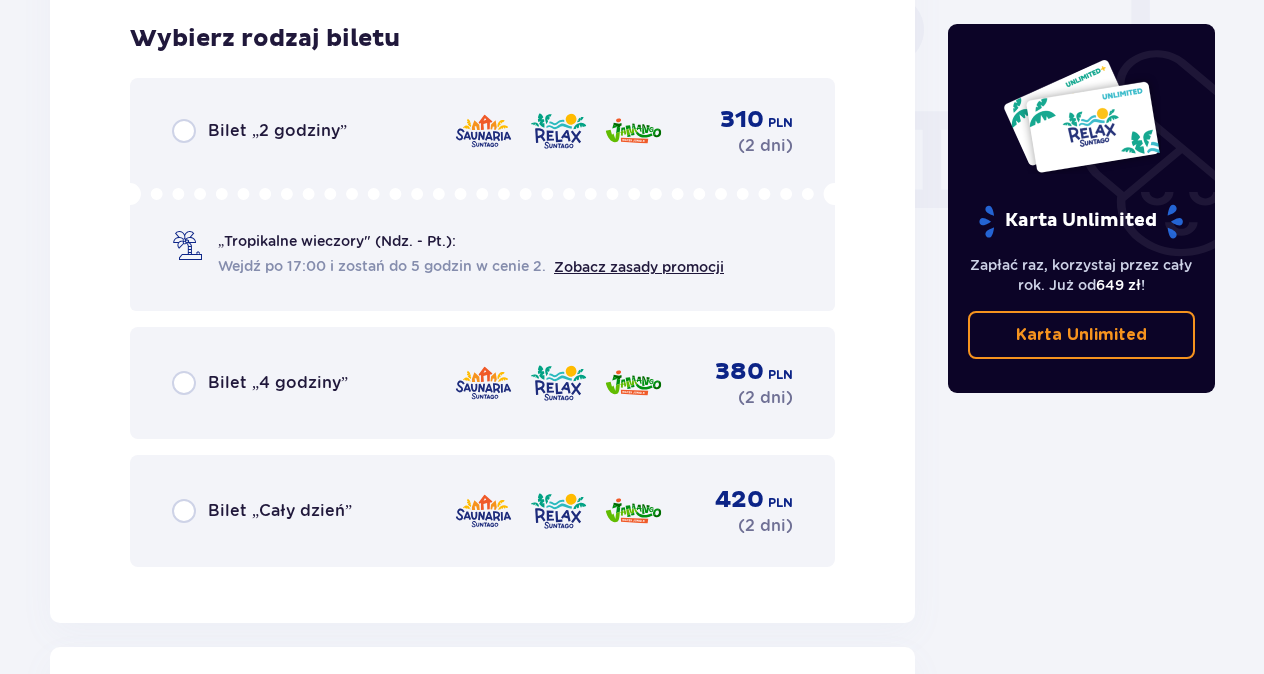 click on "Bilet „Cały dzień”" at bounding box center [280, 511] 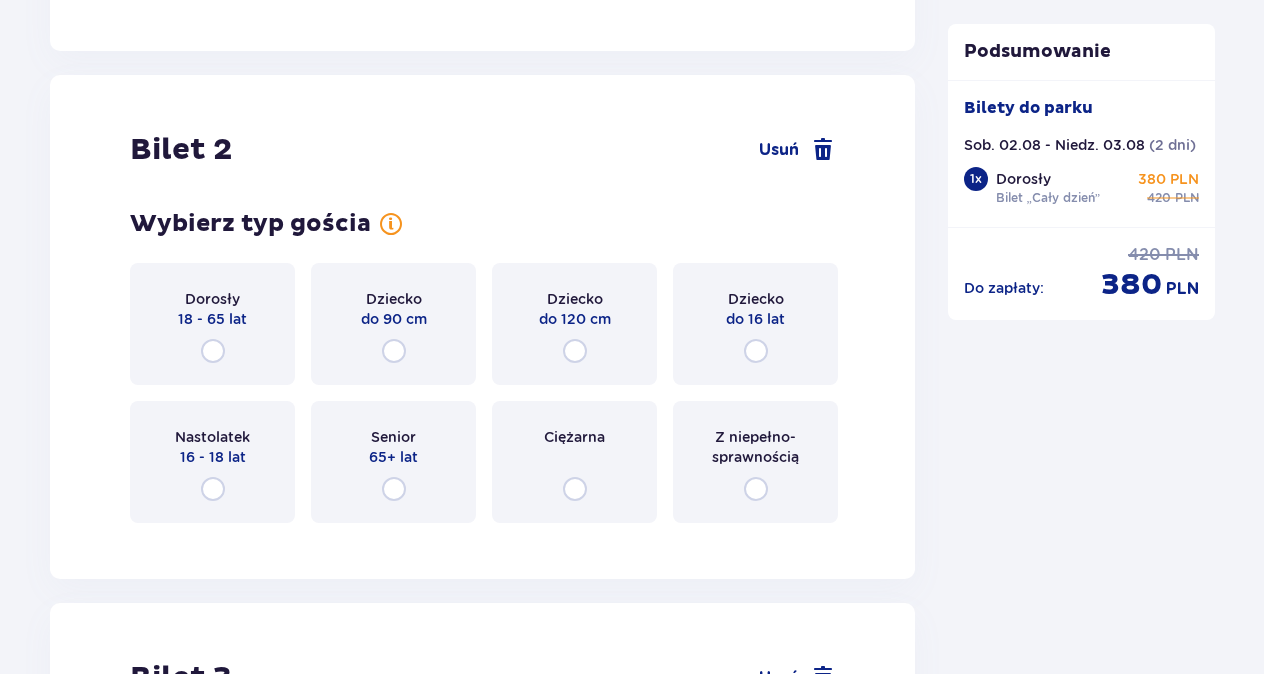 scroll, scrollTop: 2529, scrollLeft: 0, axis: vertical 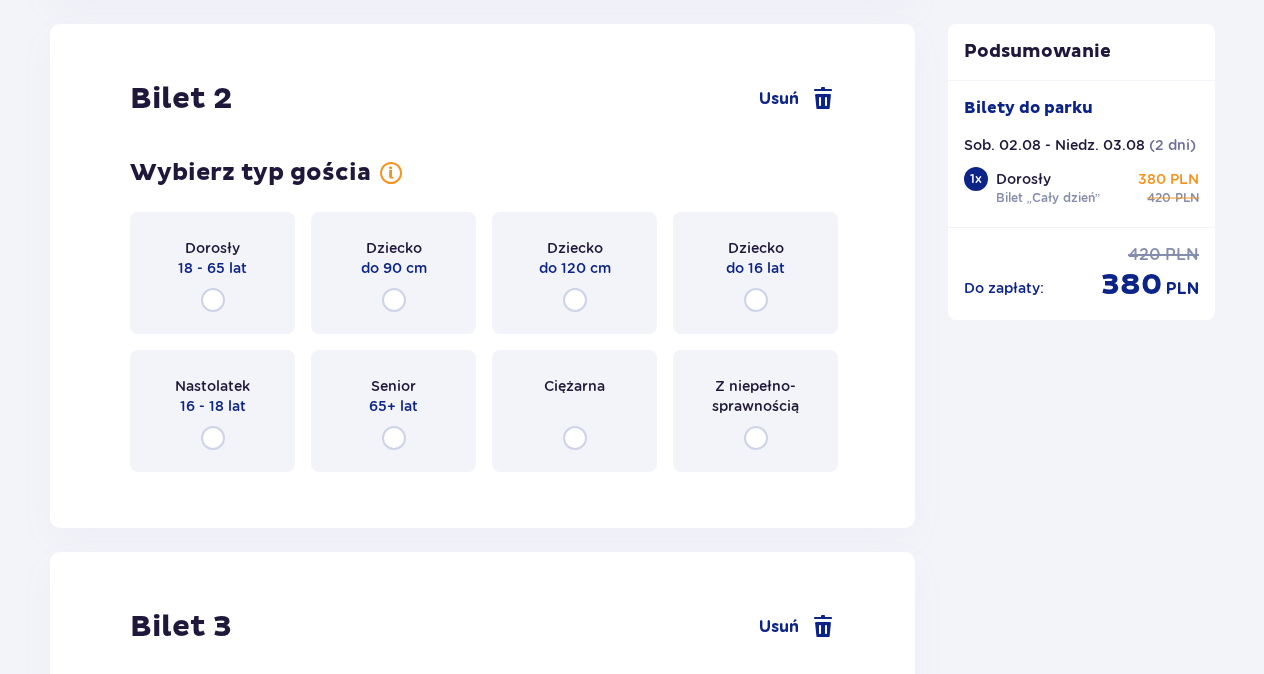 click on "Dorosły 18 - 65 lat" at bounding box center [212, 273] 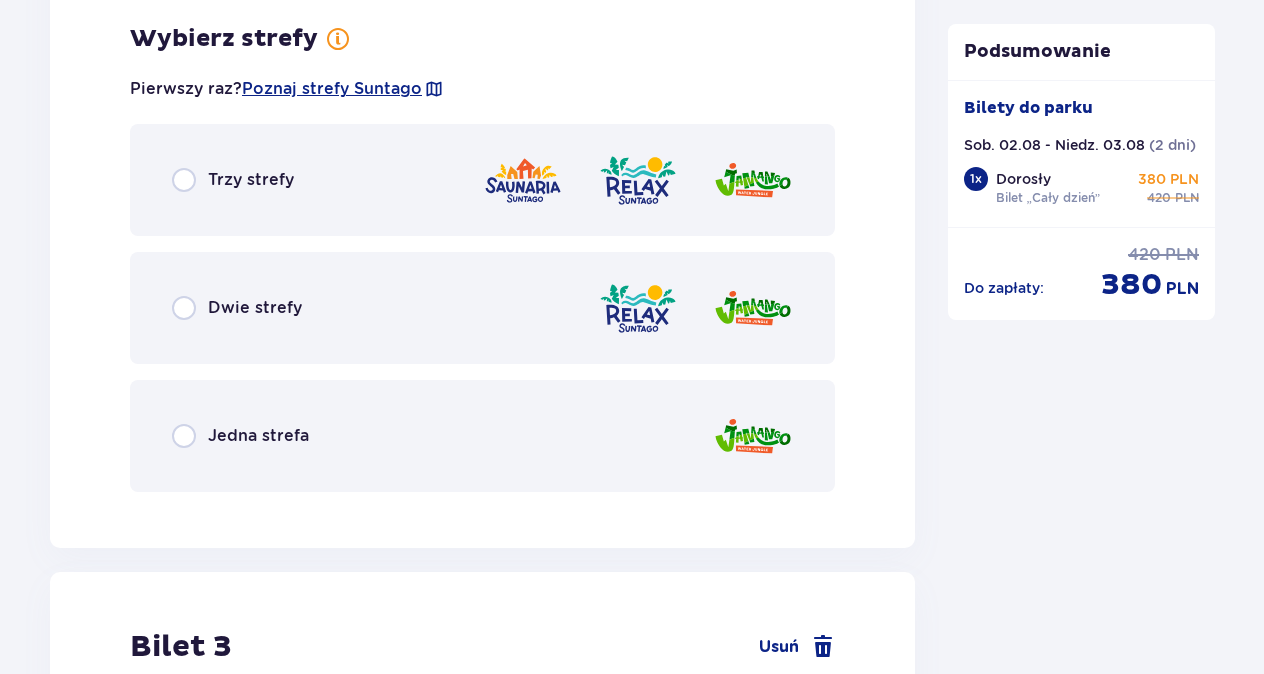 click on "Trzy strefy" at bounding box center [482, 180] 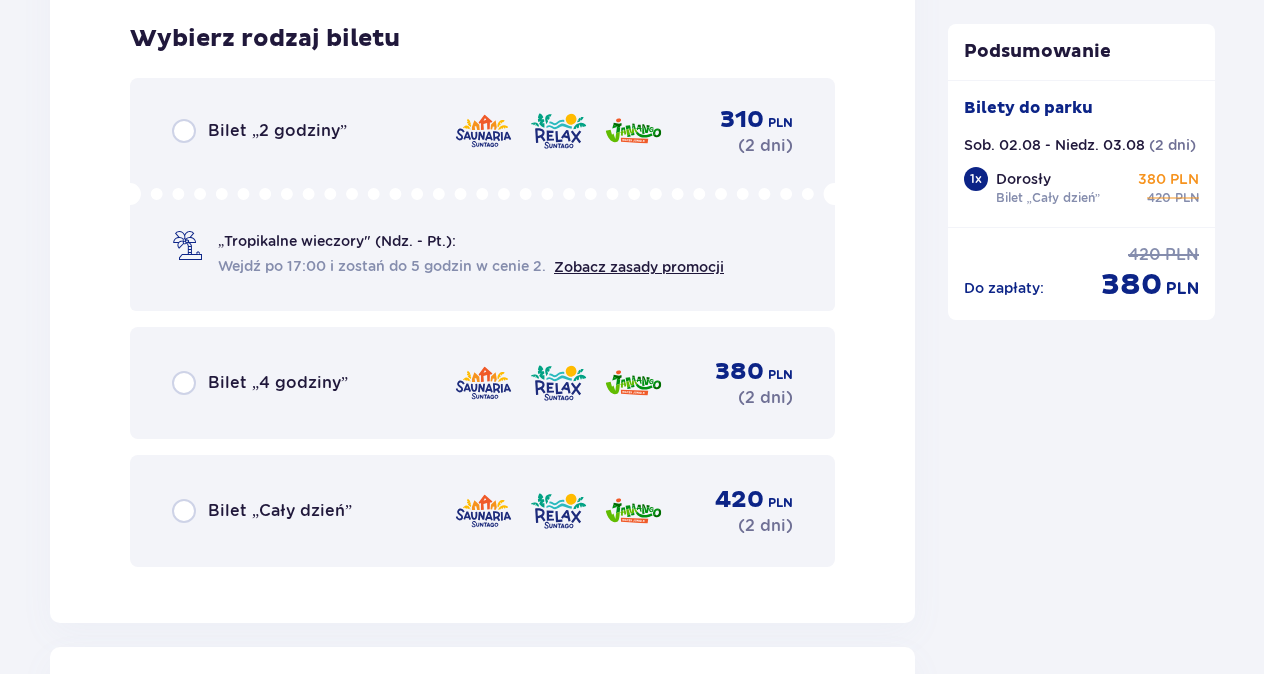 click on "Bilet „Cały dzień”" at bounding box center [280, 511] 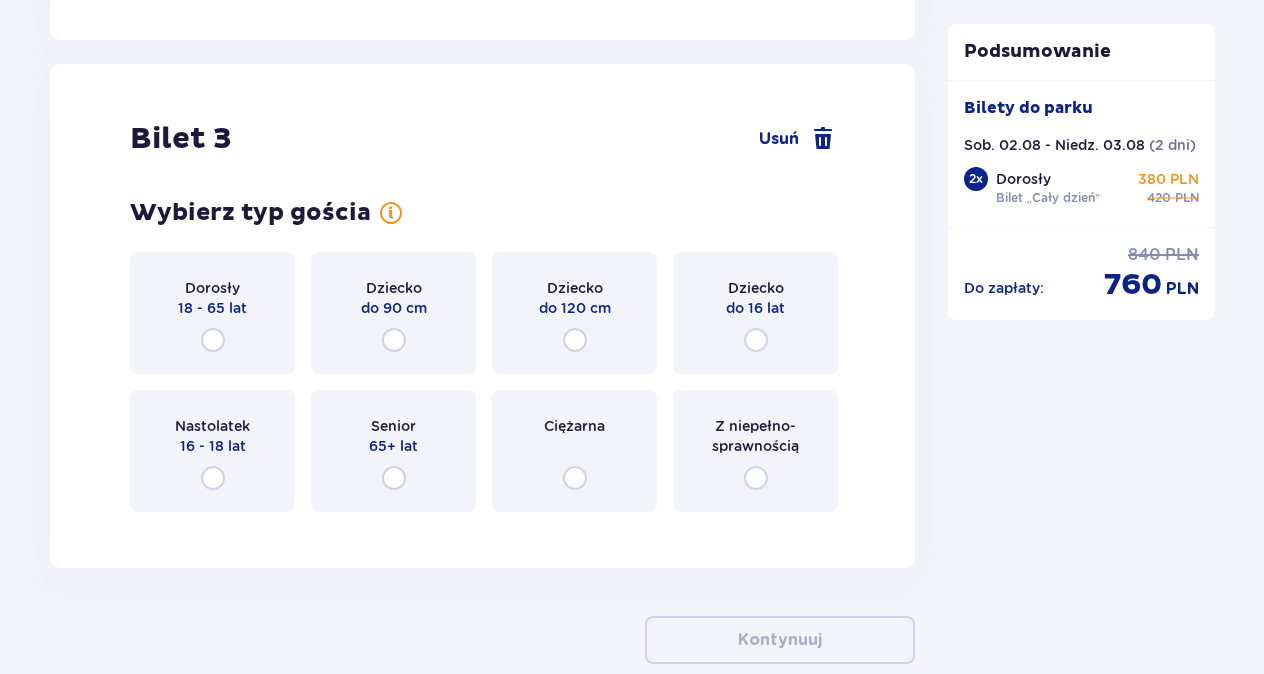 scroll, scrollTop: 4148, scrollLeft: 0, axis: vertical 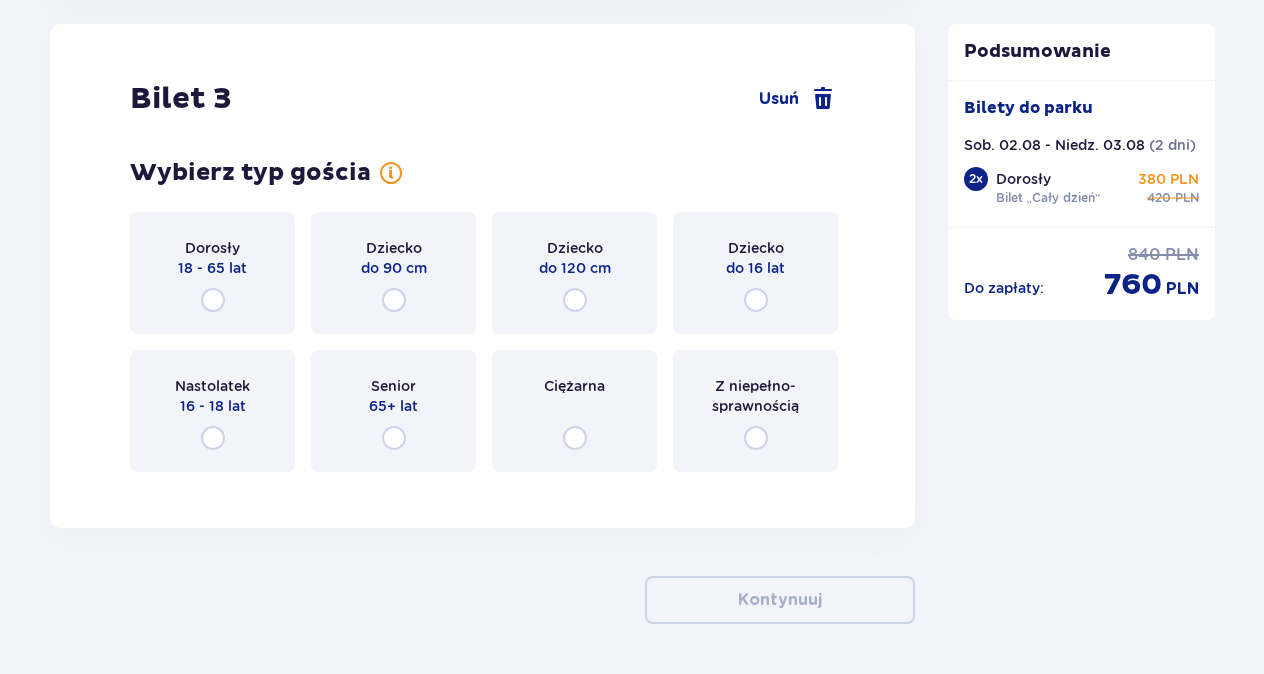 click on "Dziecko do 90 cm" at bounding box center (393, 273) 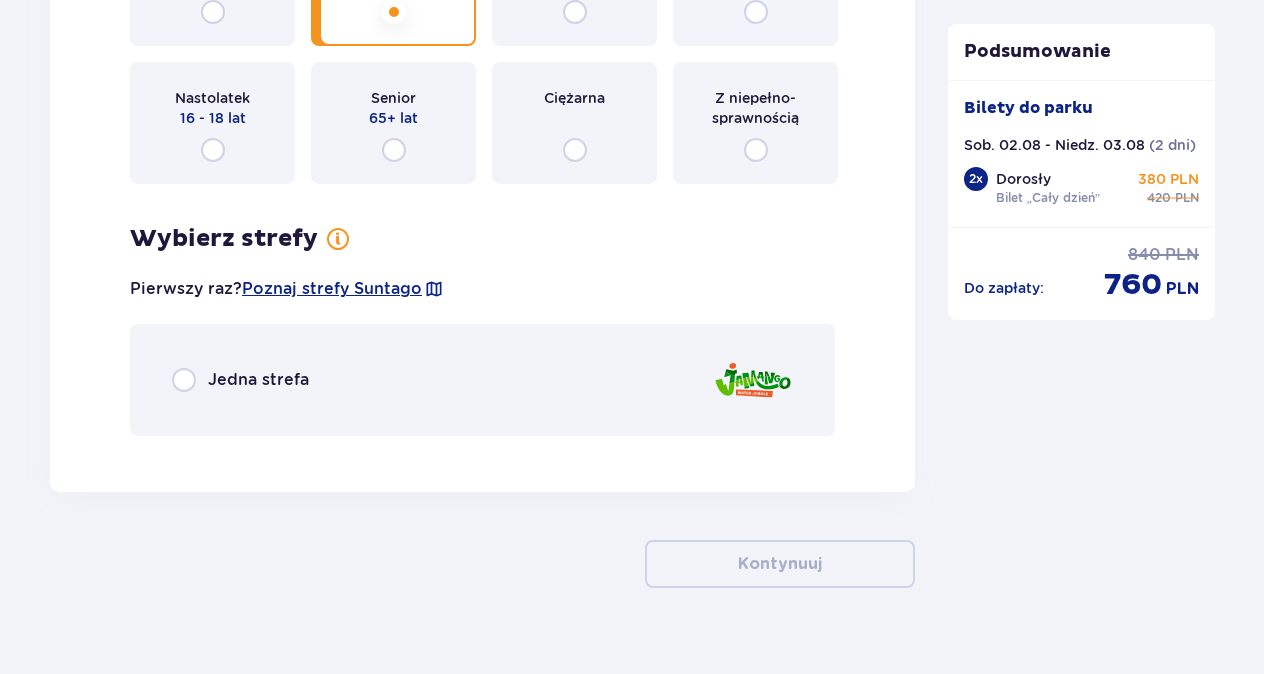 click on "Wybierz strefy Pierwszy raz?  Poznaj strefy Suntago Jedna strefa" at bounding box center (482, 330) 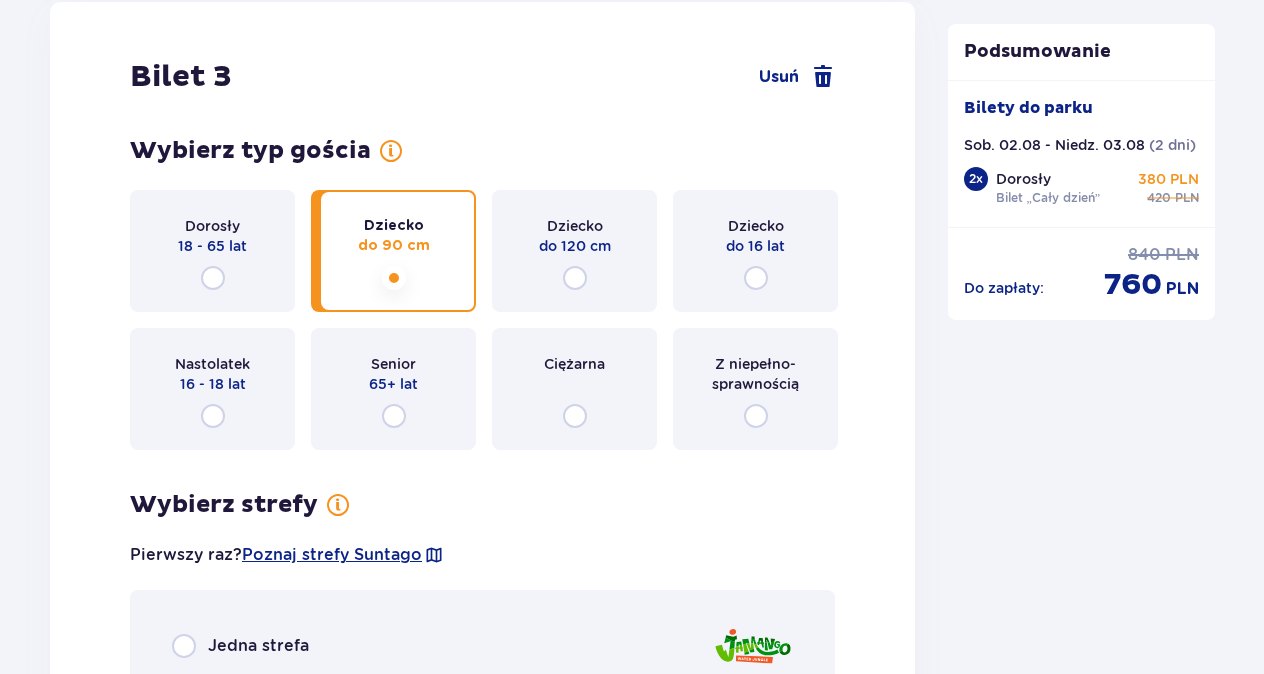 click on "do 120 cm" at bounding box center [575, 246] 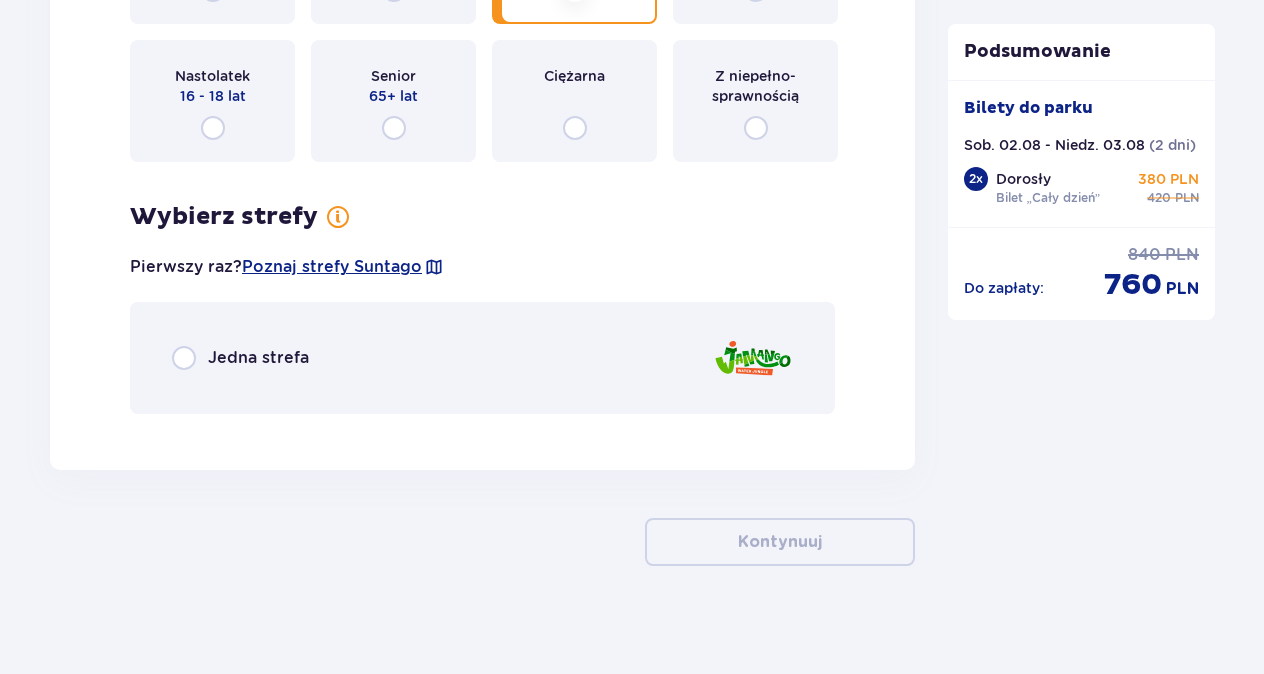 scroll, scrollTop: 4470, scrollLeft: 0, axis: vertical 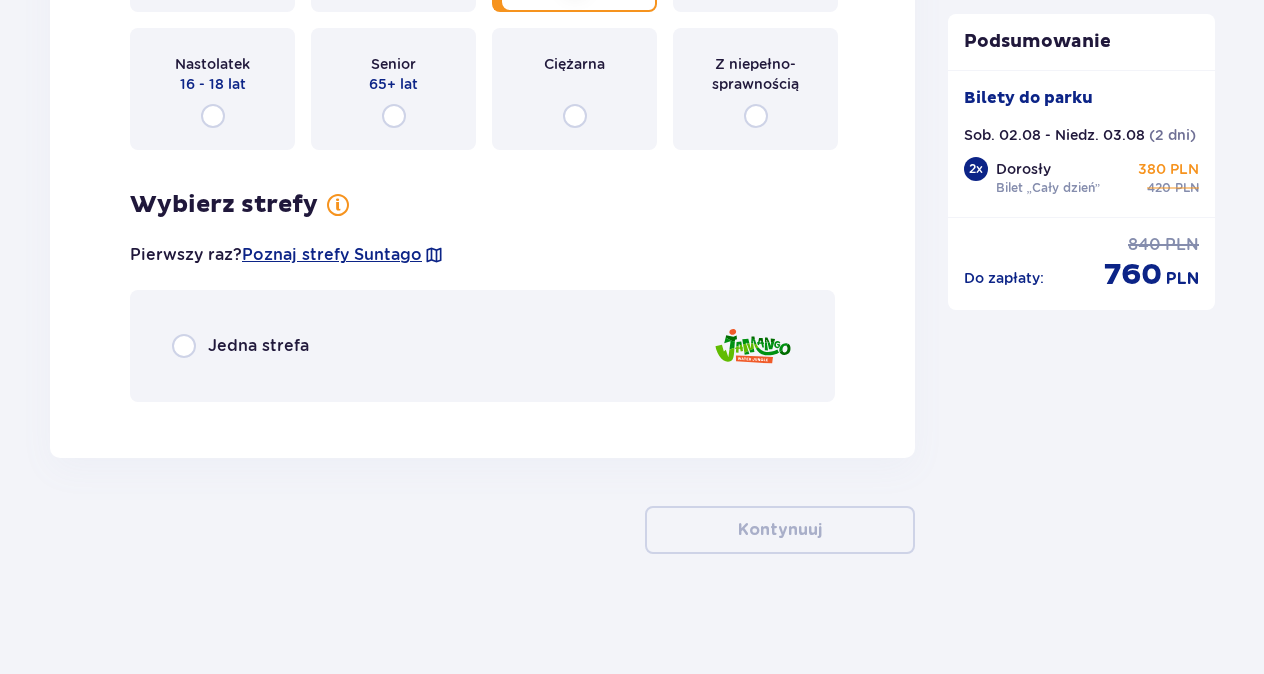click on "Jedna strefa" at bounding box center [482, 346] 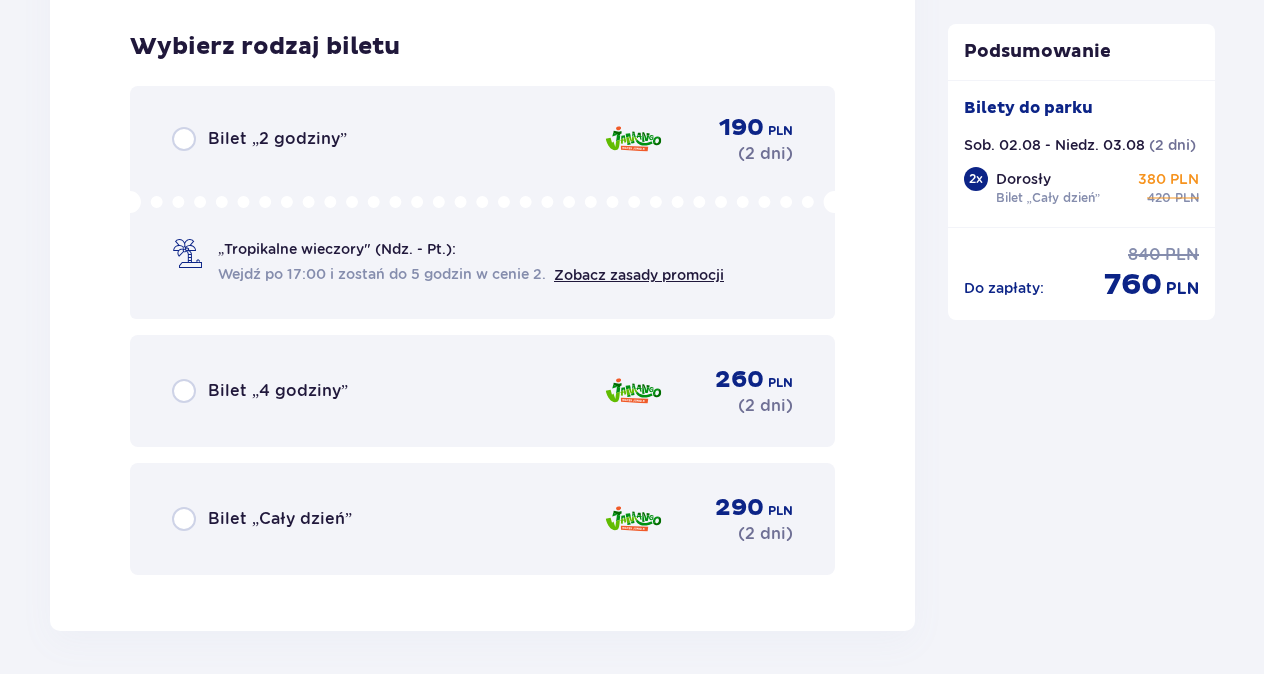 scroll, scrollTop: 4888, scrollLeft: 0, axis: vertical 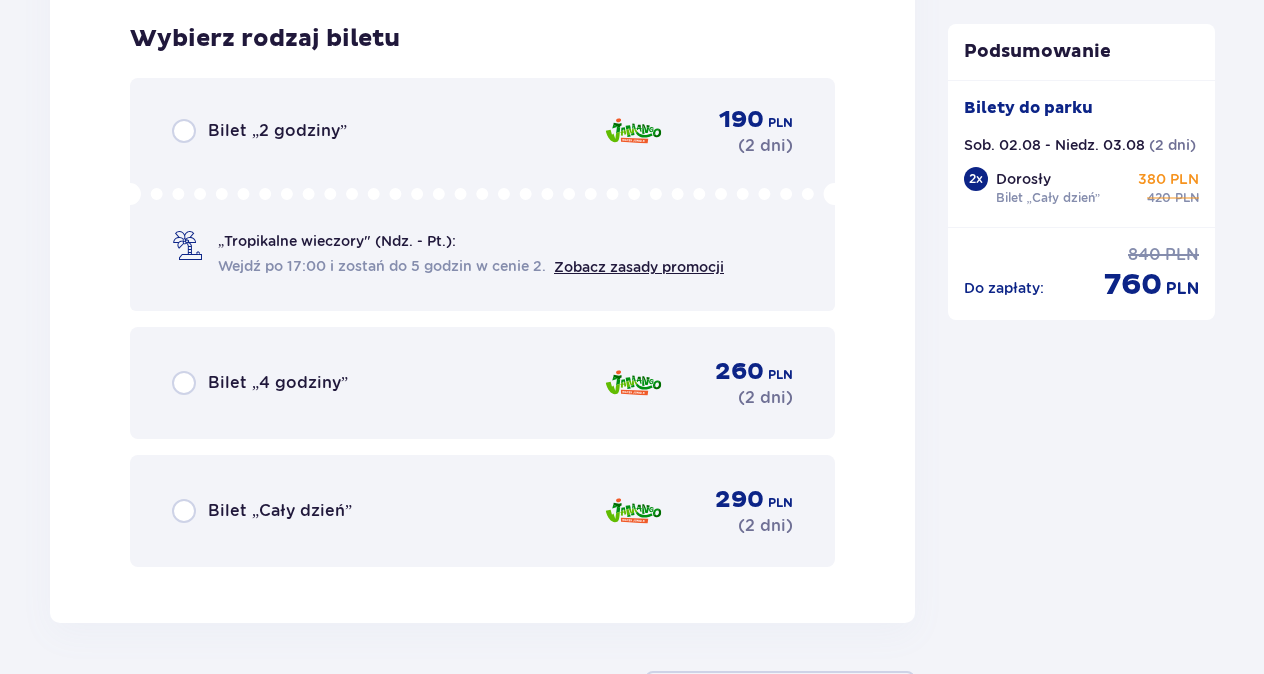 click on "Bilet „Cały dzień”" at bounding box center (280, 511) 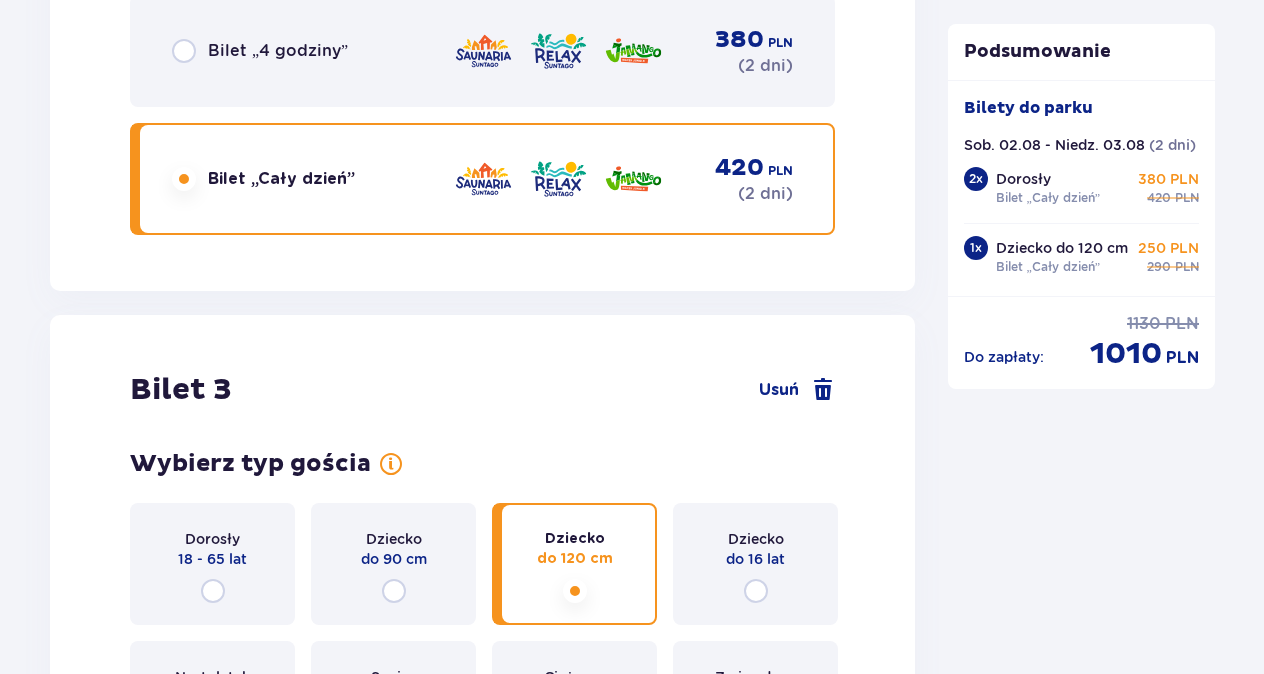 scroll, scrollTop: 2957, scrollLeft: 0, axis: vertical 